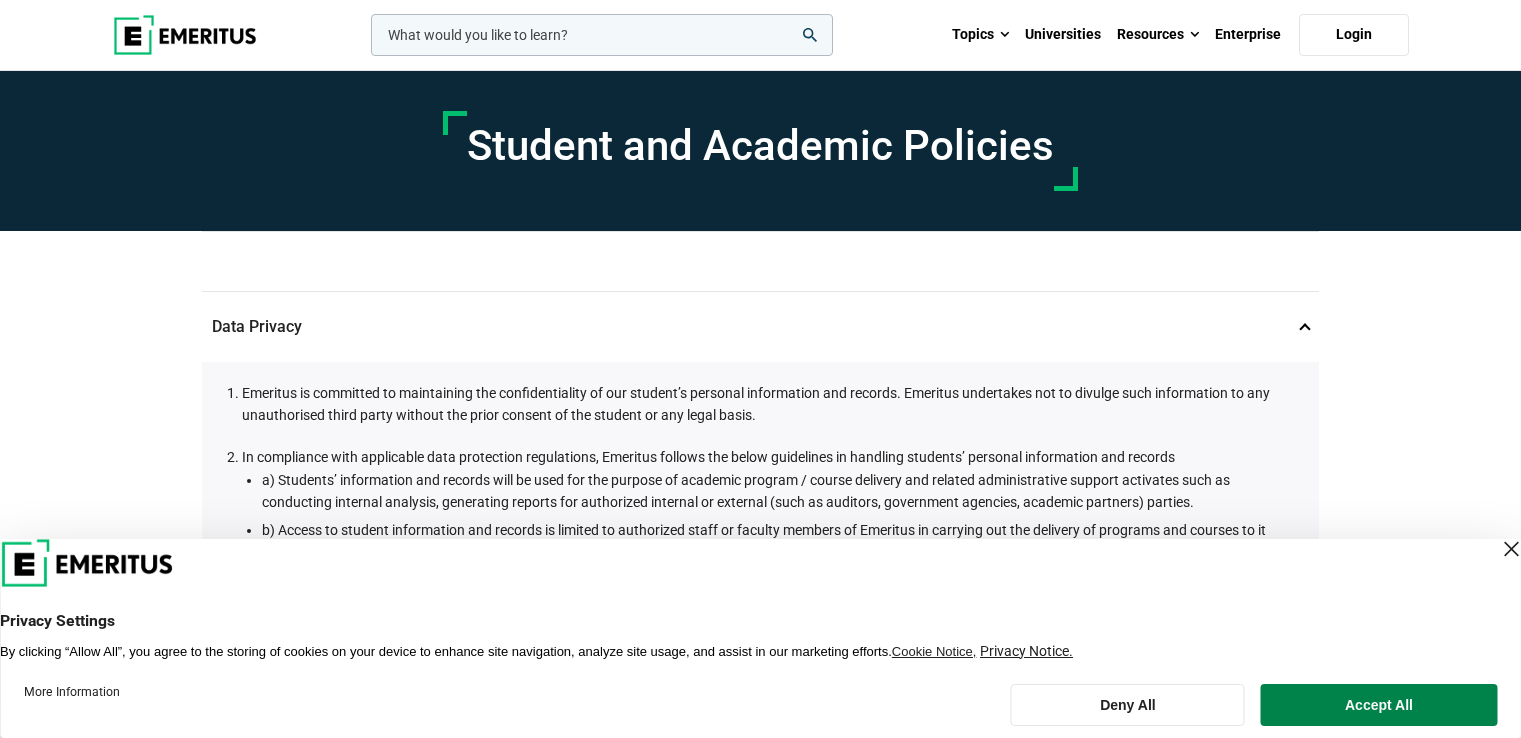 scroll, scrollTop: 0, scrollLeft: 0, axis: both 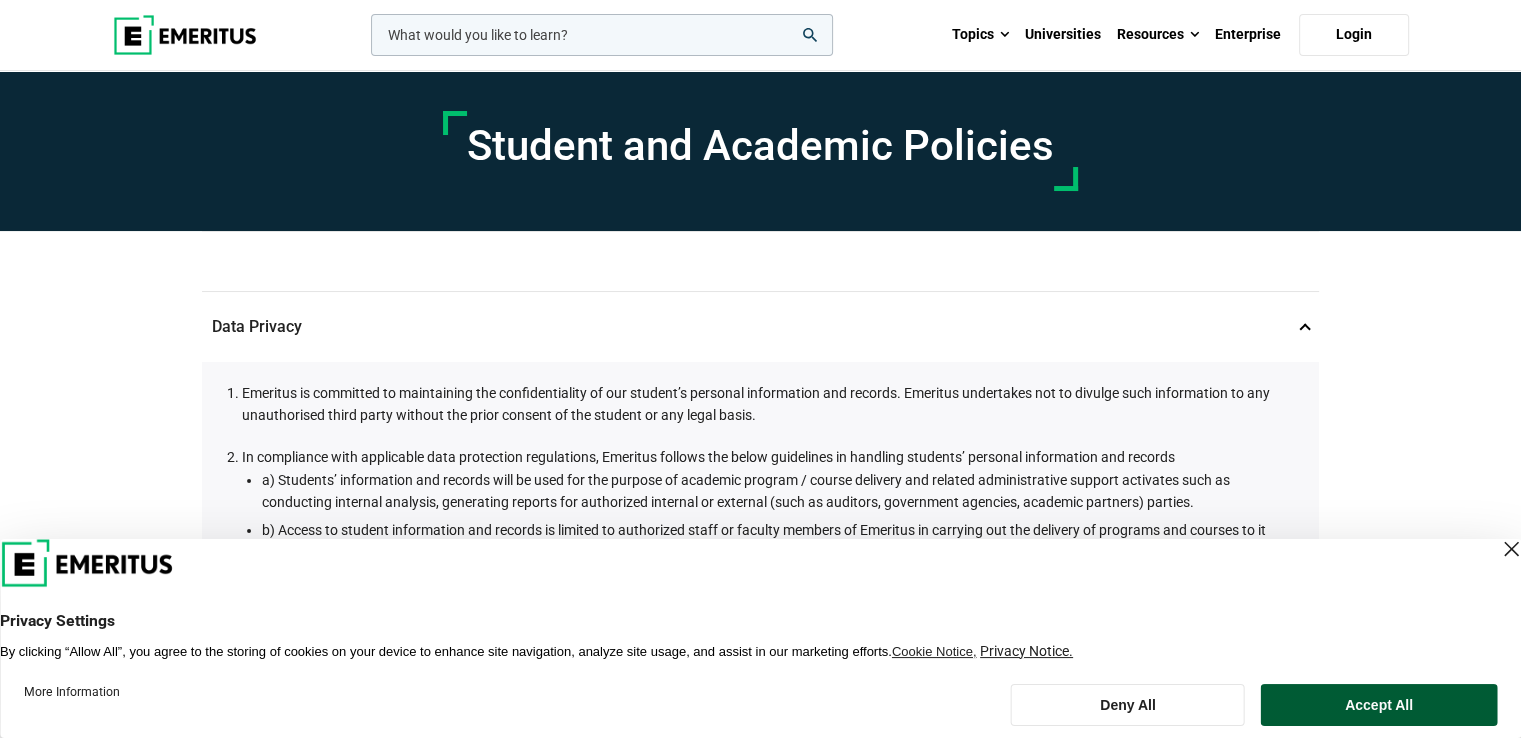 click on "Accept All" at bounding box center (1379, 705) 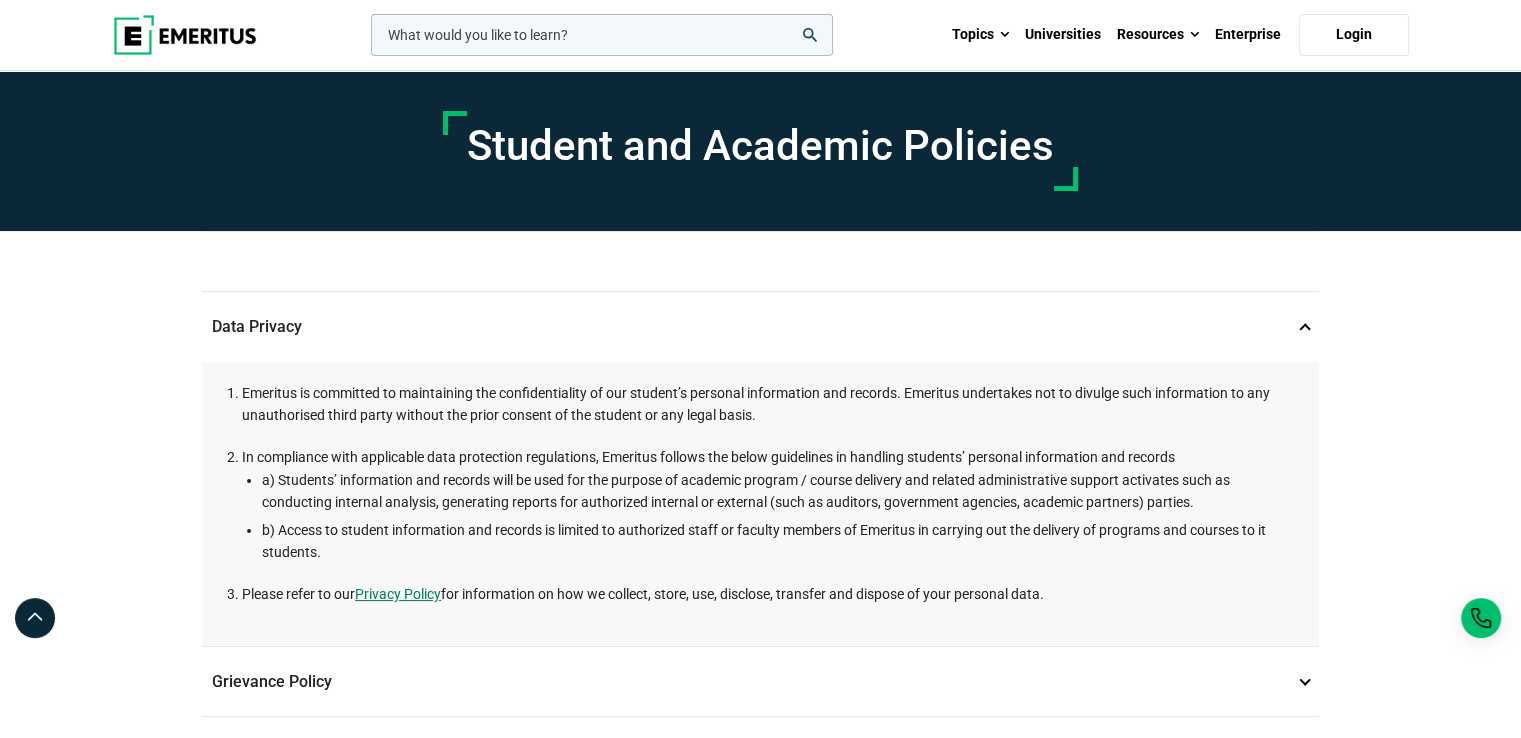 drag, startPoint x: 1531, startPoint y: 157, endPoint x: 1493, endPoint y: 702, distance: 546.3232 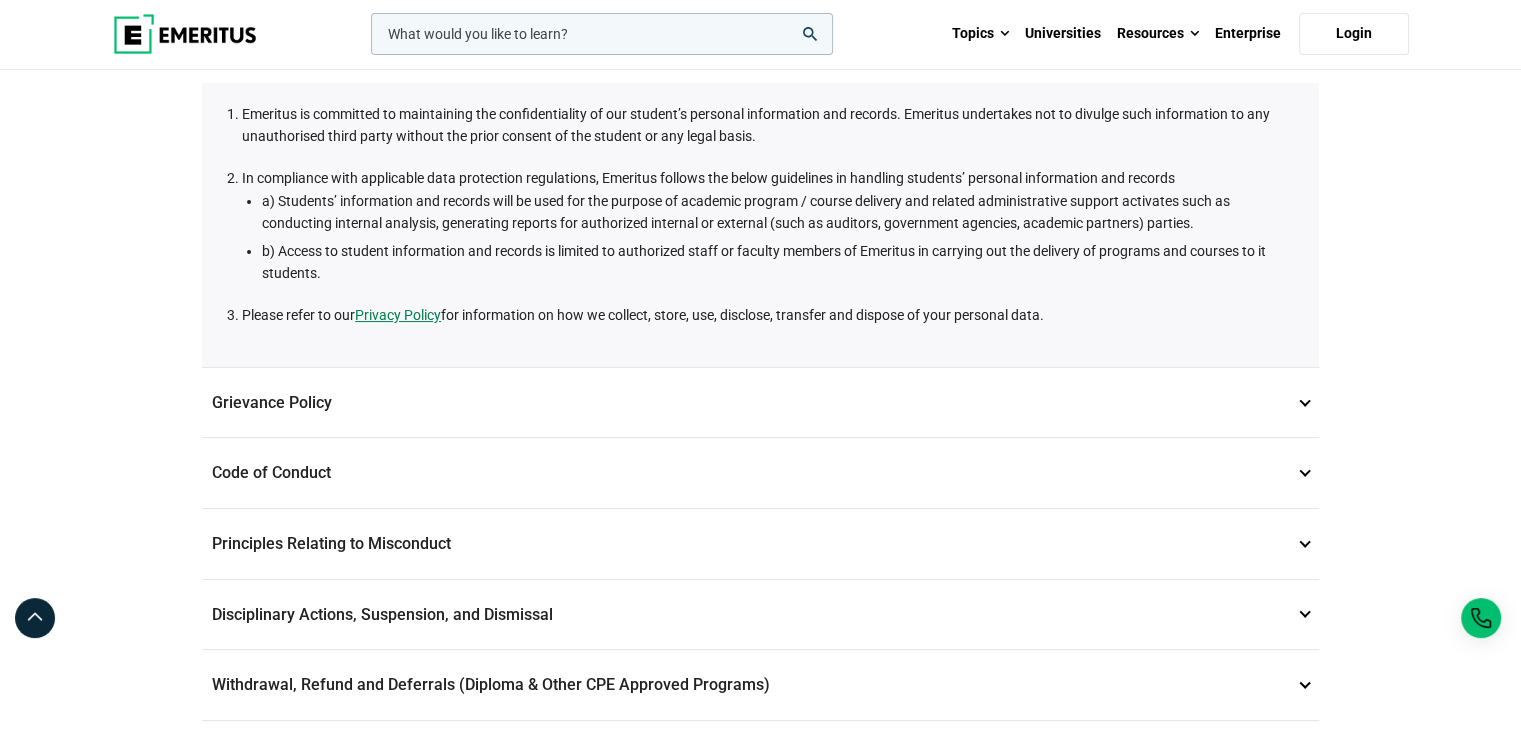 scroll, scrollTop: 280, scrollLeft: 0, axis: vertical 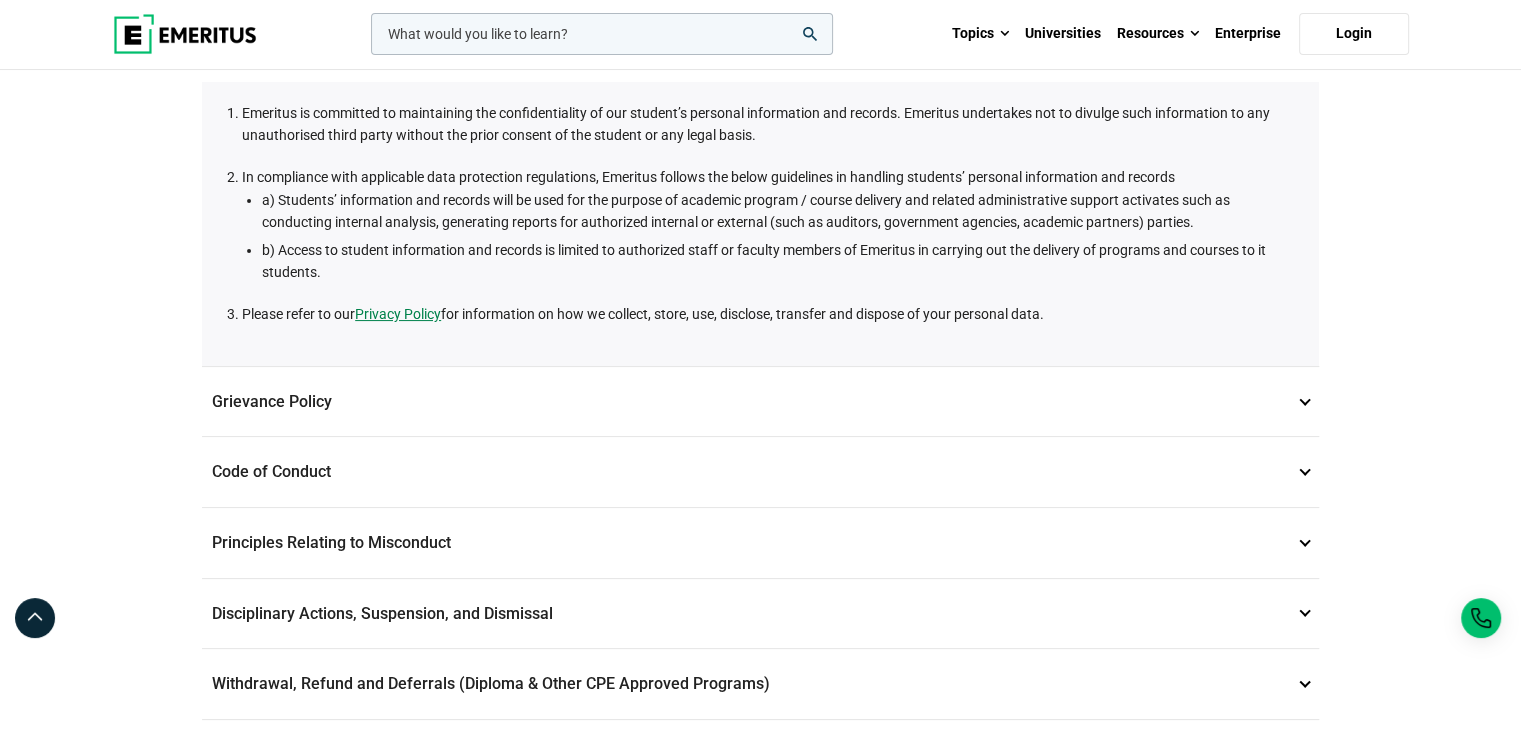 click on "Grievance Policy  2" at bounding box center (760, 402) 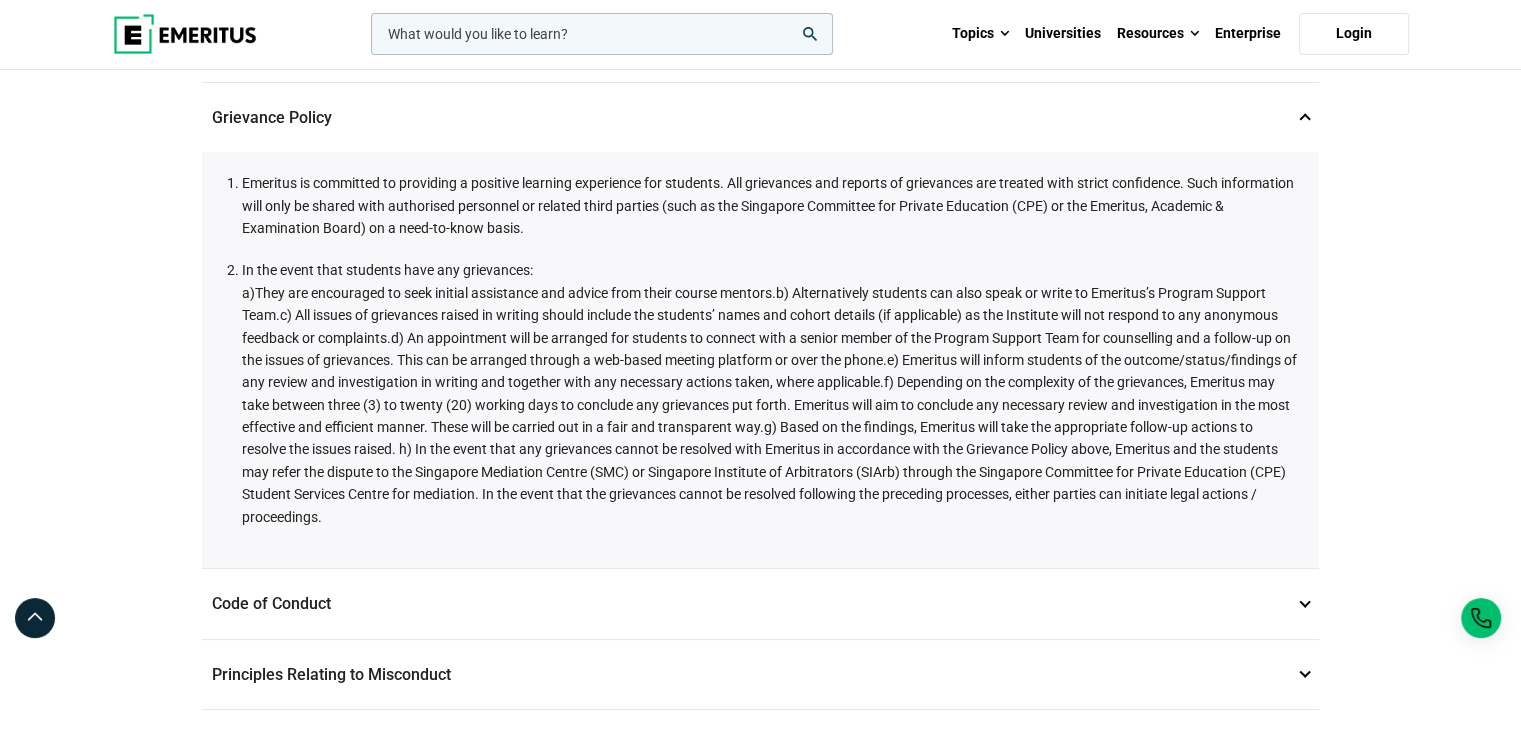 click on "Code of Conduct  3" at bounding box center [760, 604] 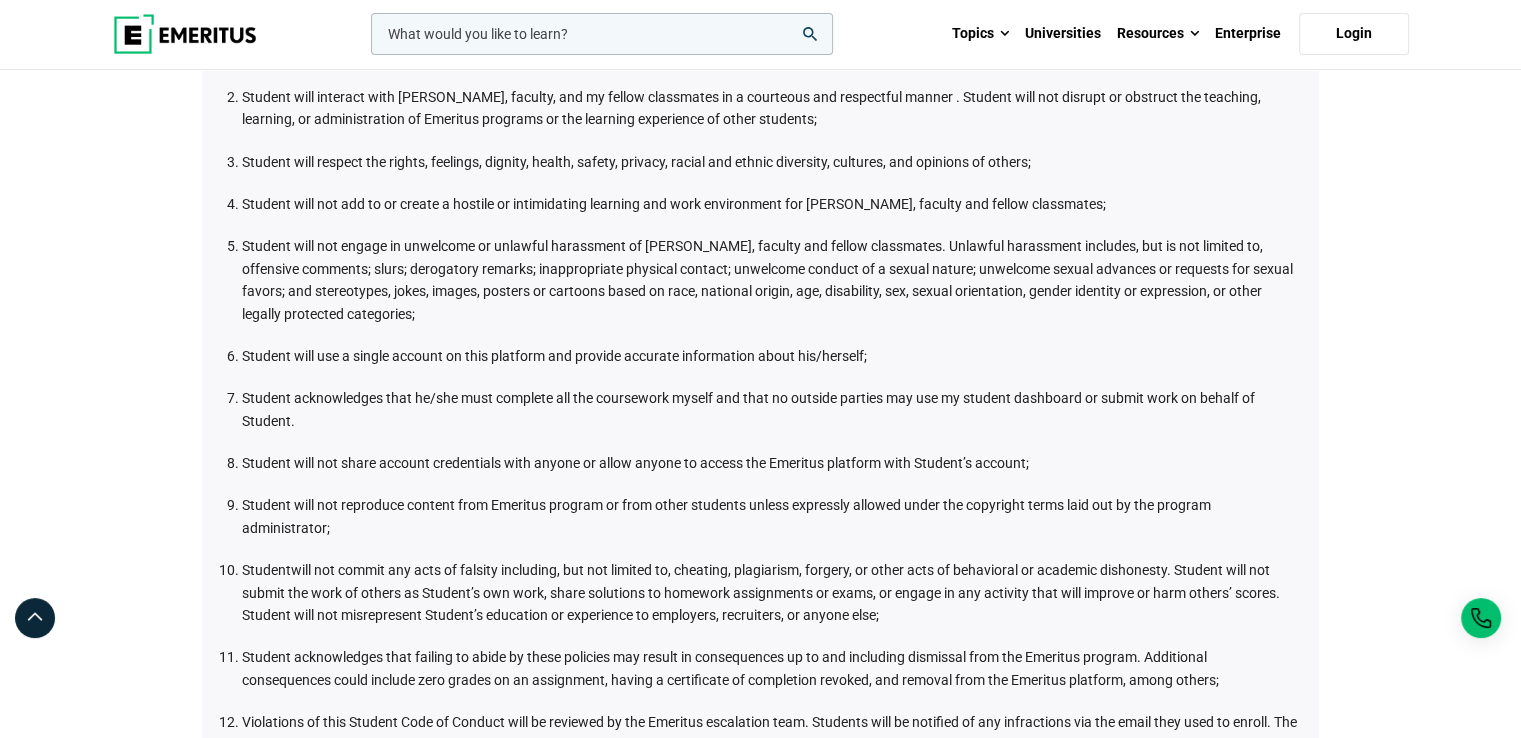 scroll, scrollTop: 520, scrollLeft: 0, axis: vertical 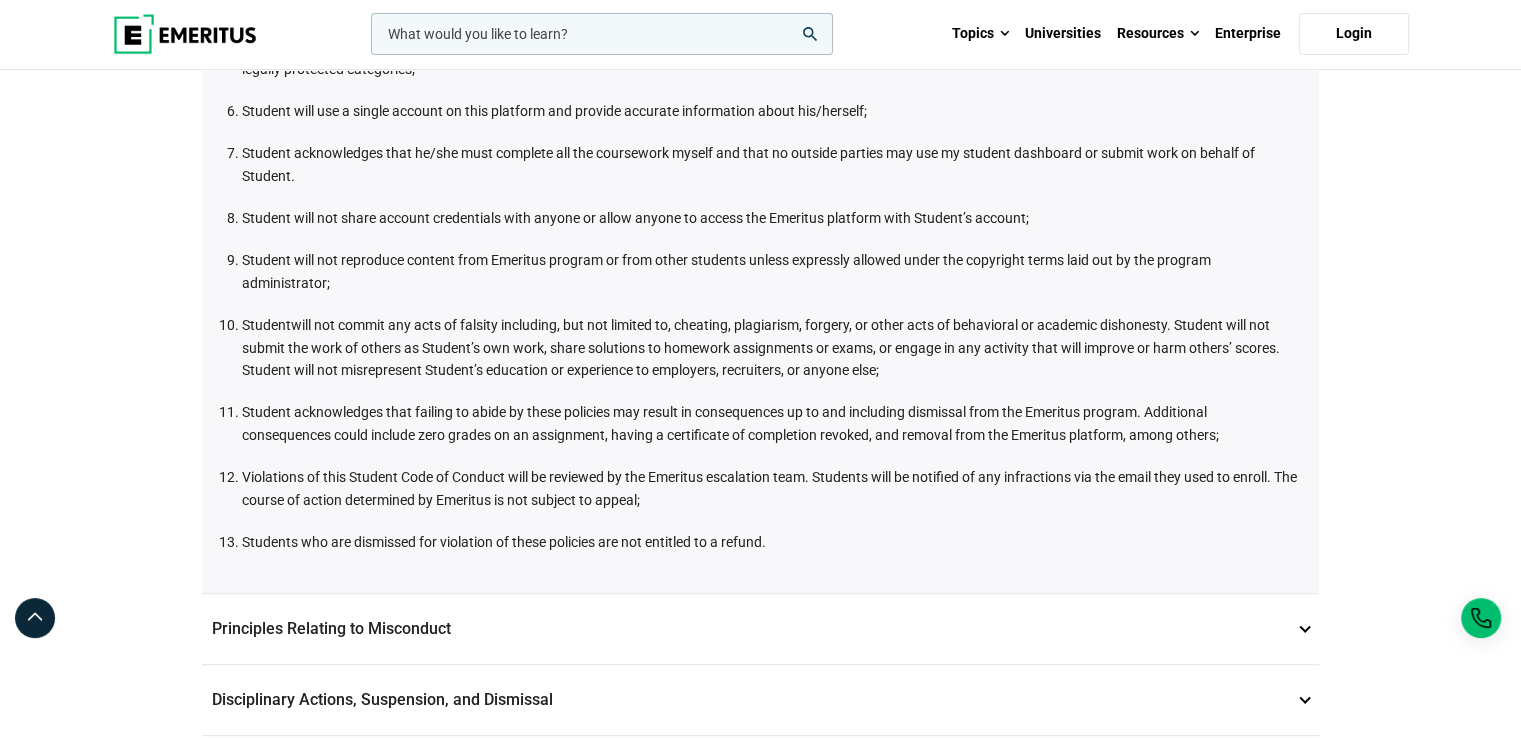 click on "Principles Relating to Misconduct  4" at bounding box center [760, 629] 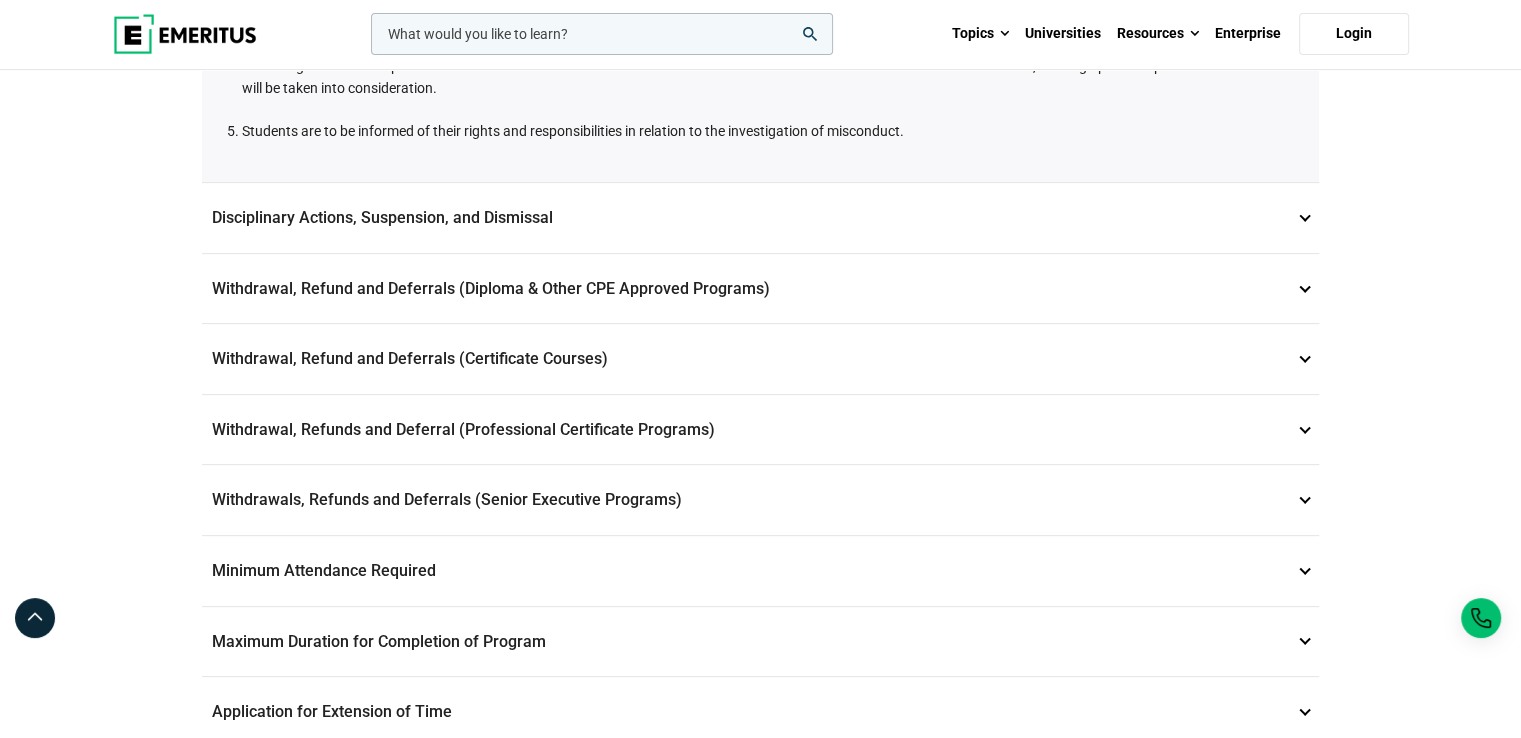 scroll, scrollTop: 680, scrollLeft: 0, axis: vertical 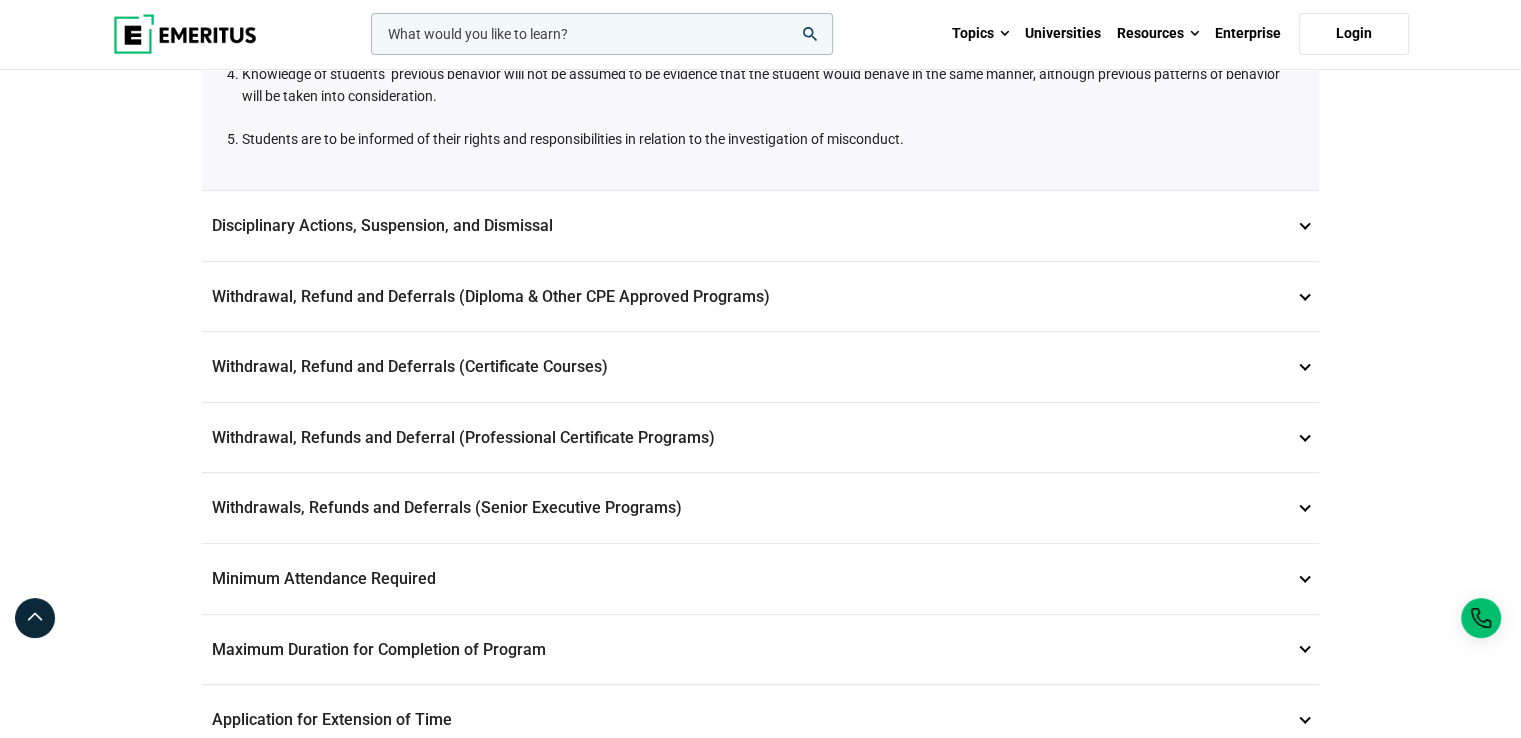 click on "Disciplinary Actions, Suspension, and Dismissal  5" at bounding box center (760, 226) 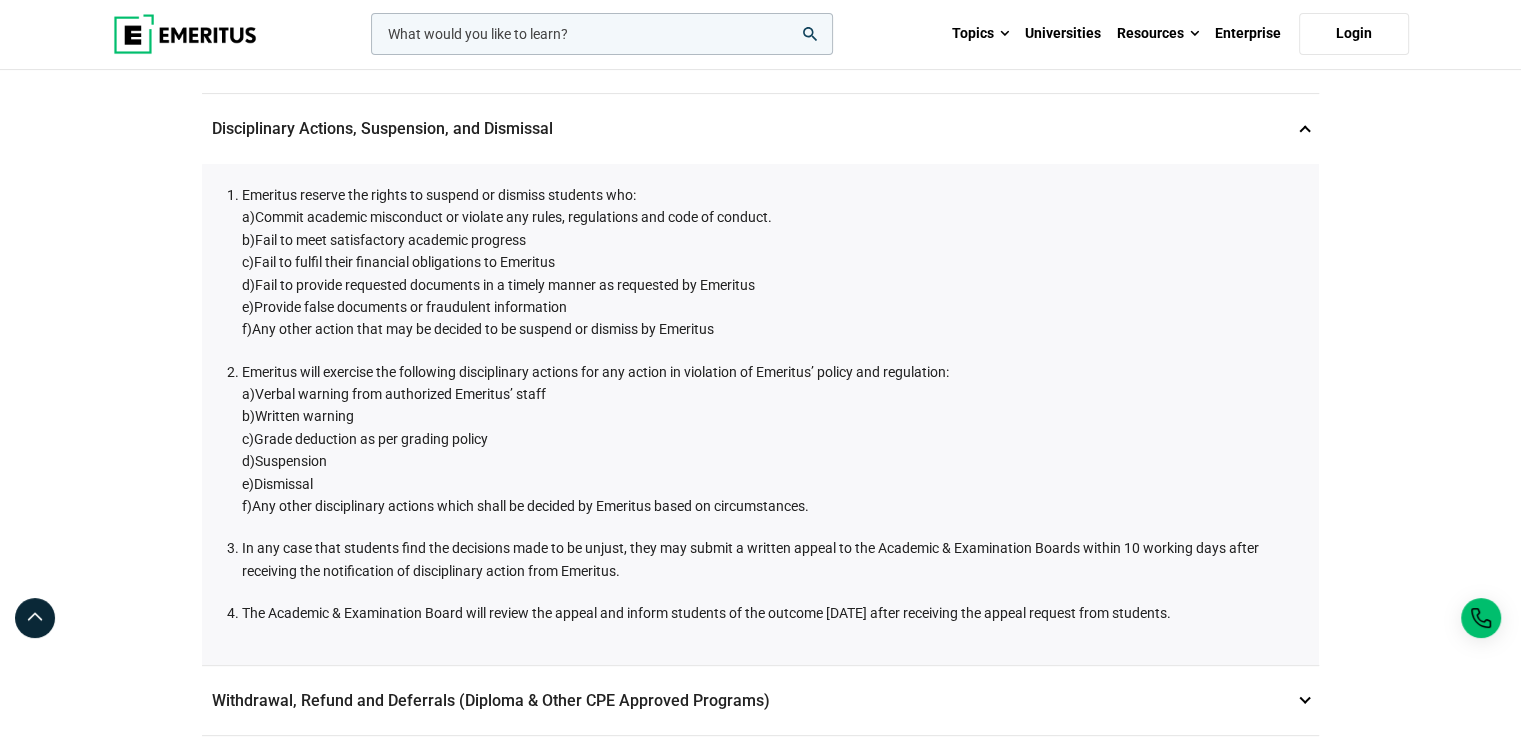 scroll, scrollTop: 480, scrollLeft: 0, axis: vertical 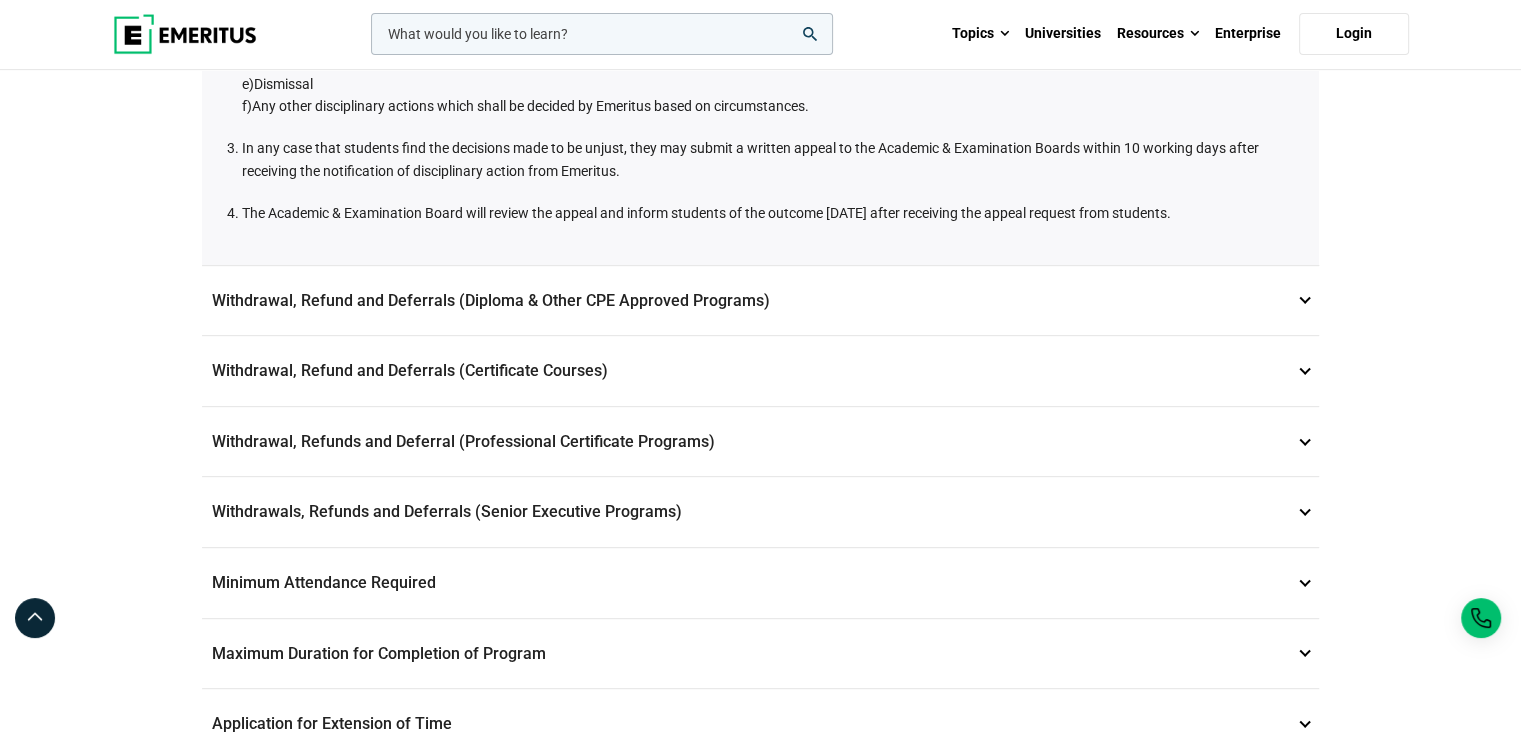 click on "Withdrawal, Refund and Deferrals (Diploma & Other CPE Approved Programs)  6" at bounding box center (760, 301) 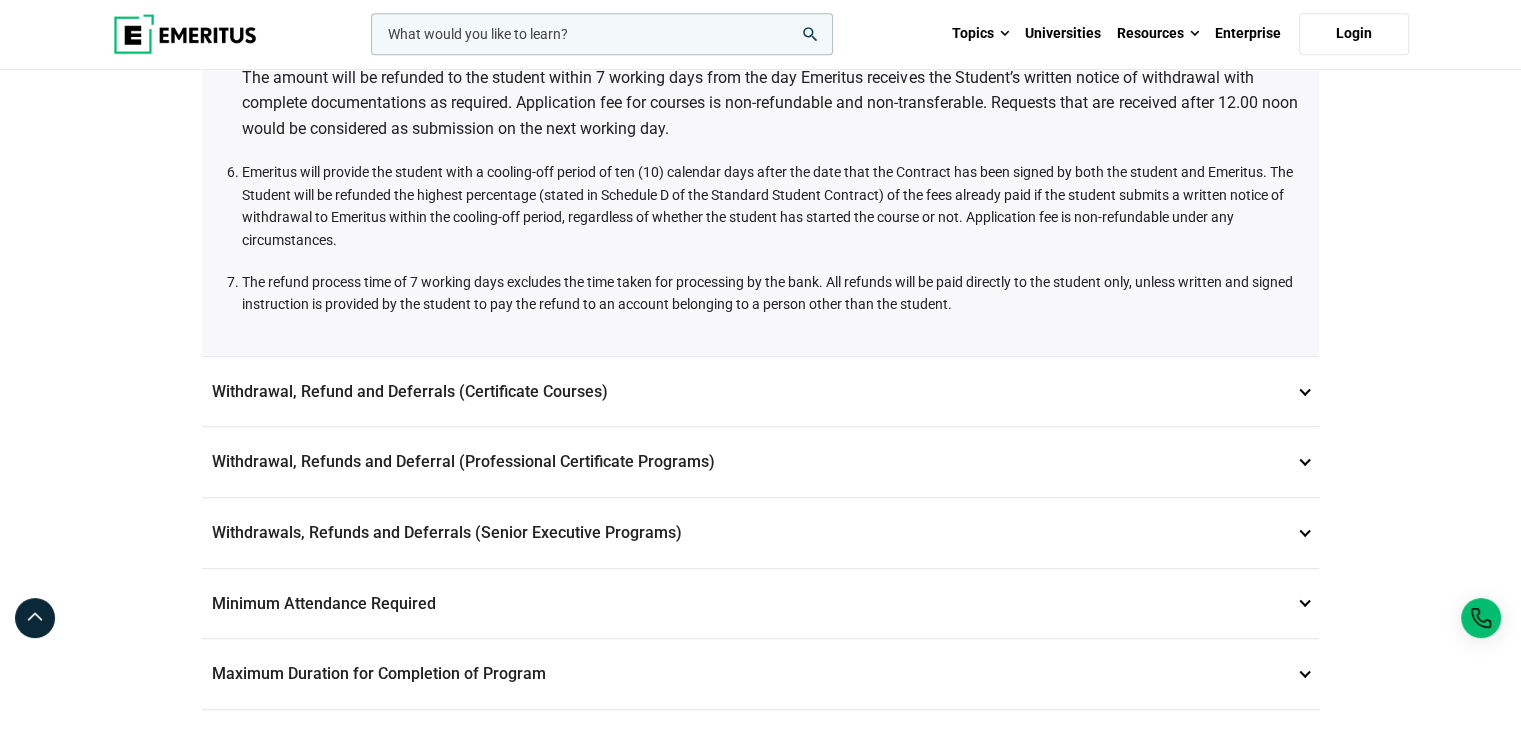 scroll, scrollTop: 1280, scrollLeft: 0, axis: vertical 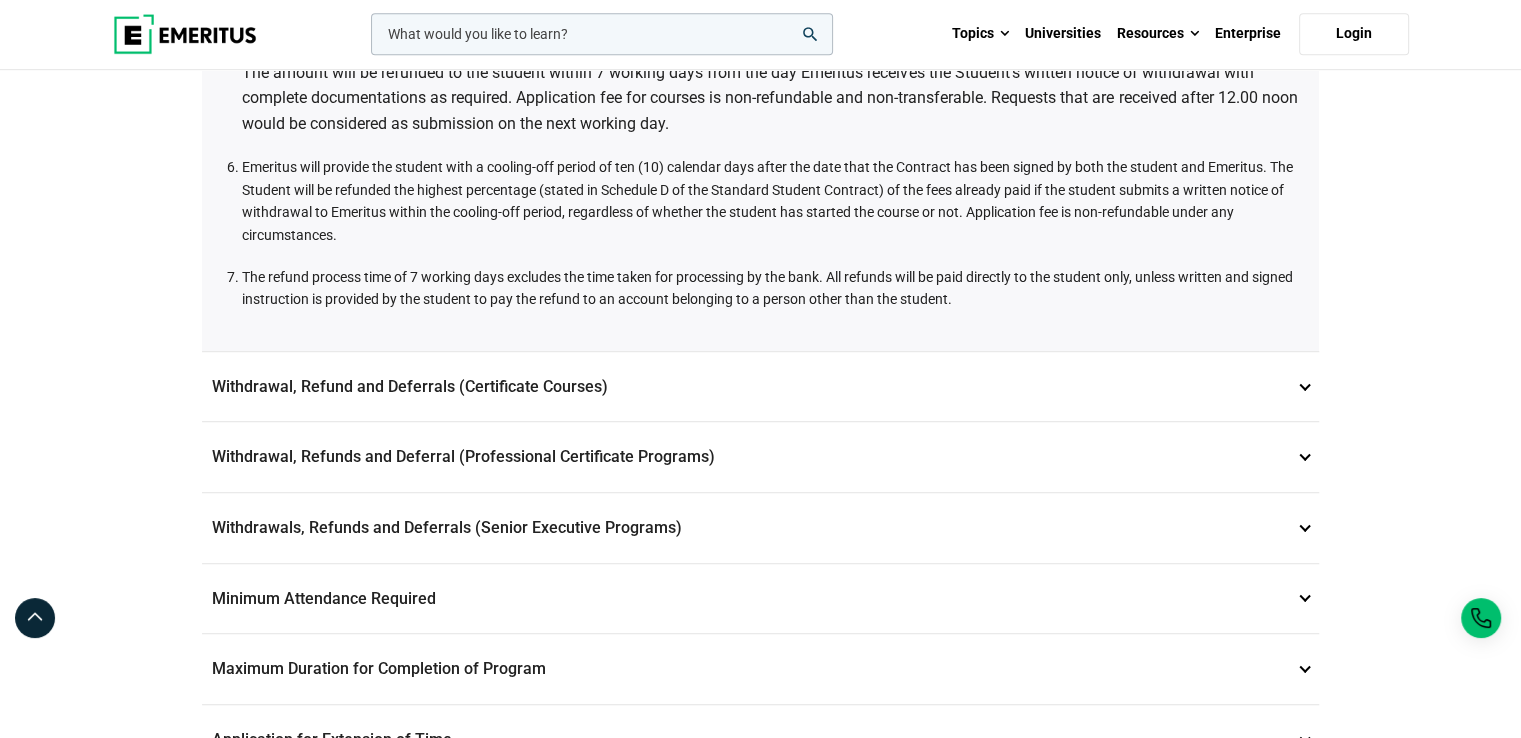 click on "Withdrawal, Refund and Deferrals (Certificate Courses)  7" at bounding box center (760, 387) 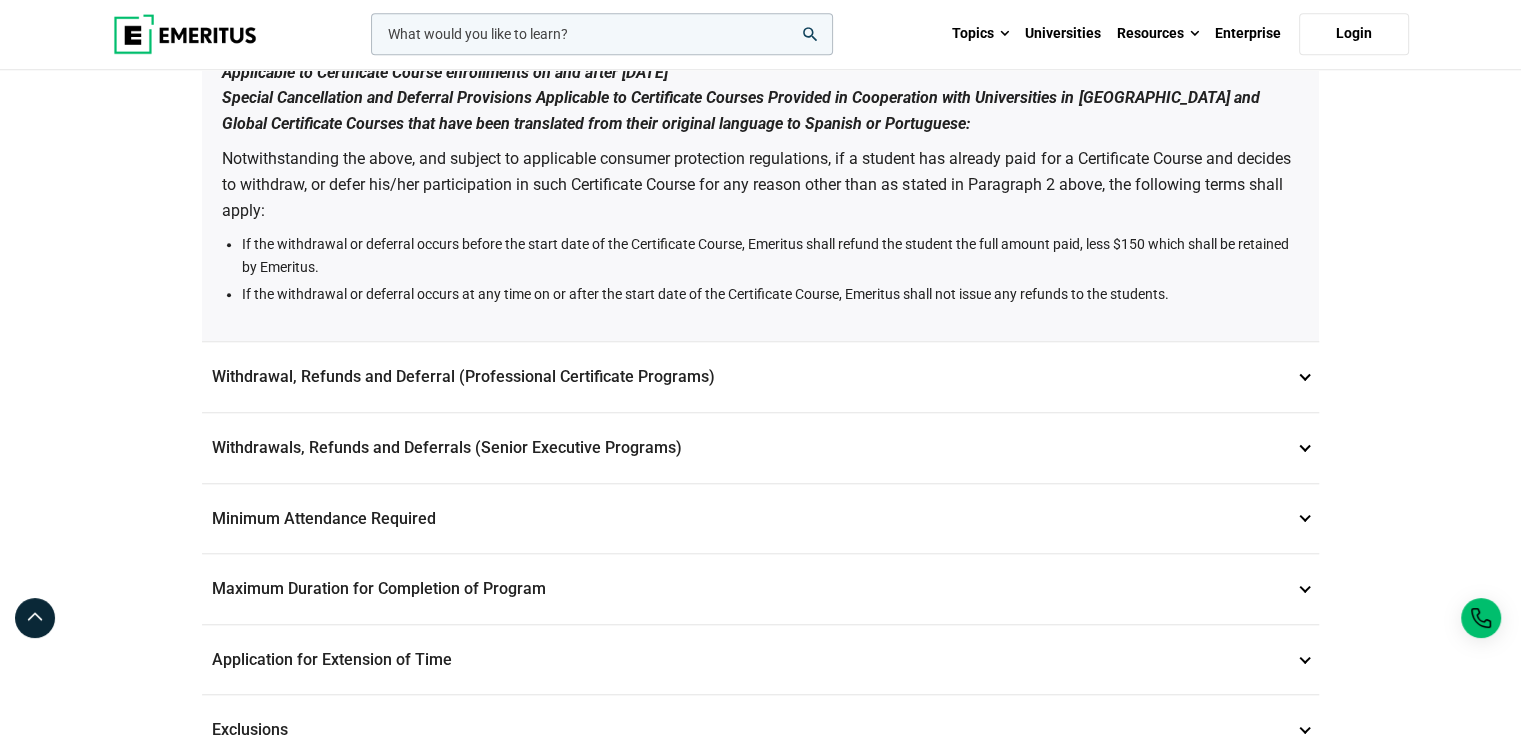scroll, scrollTop: 1733, scrollLeft: 0, axis: vertical 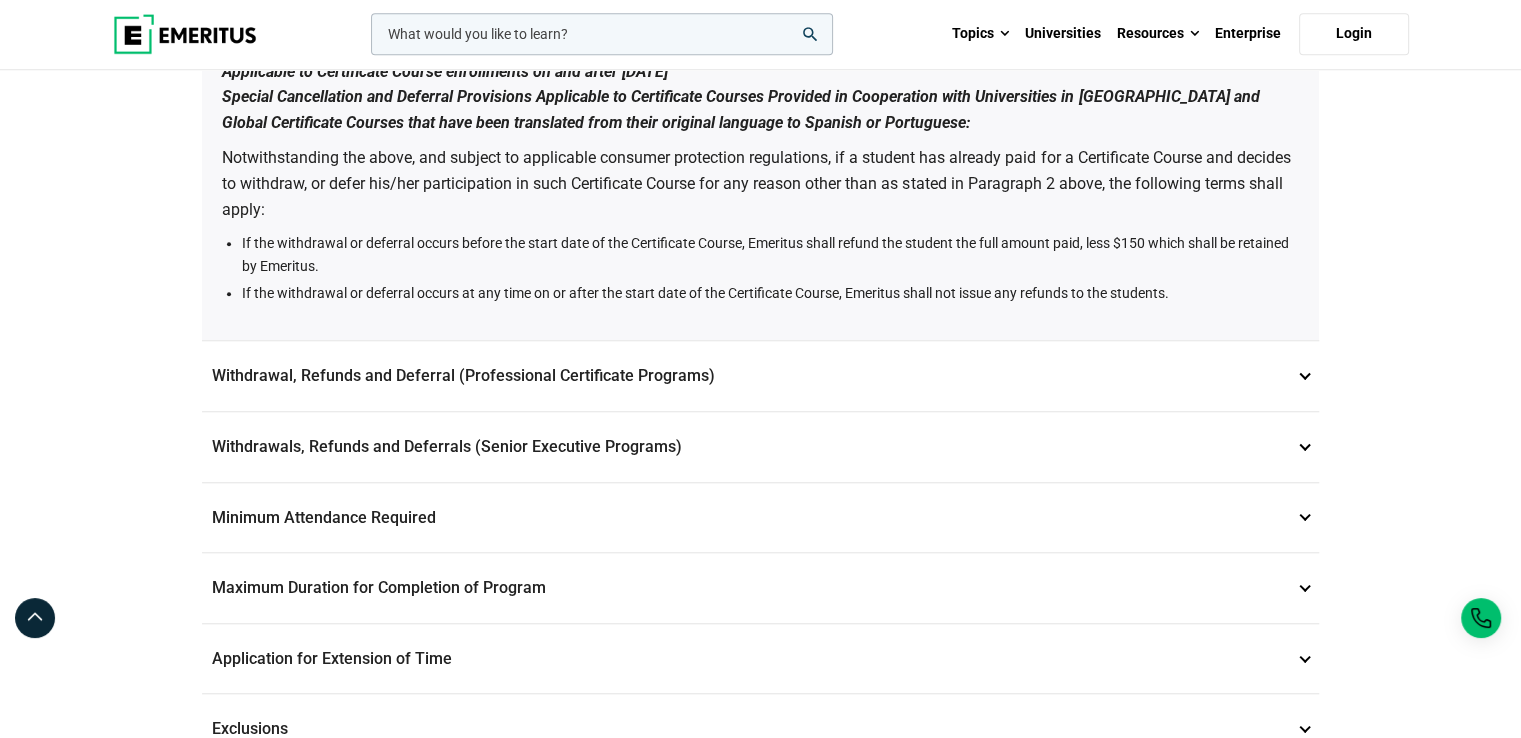 click on "Minimum Attendance Required  10" at bounding box center [760, 518] 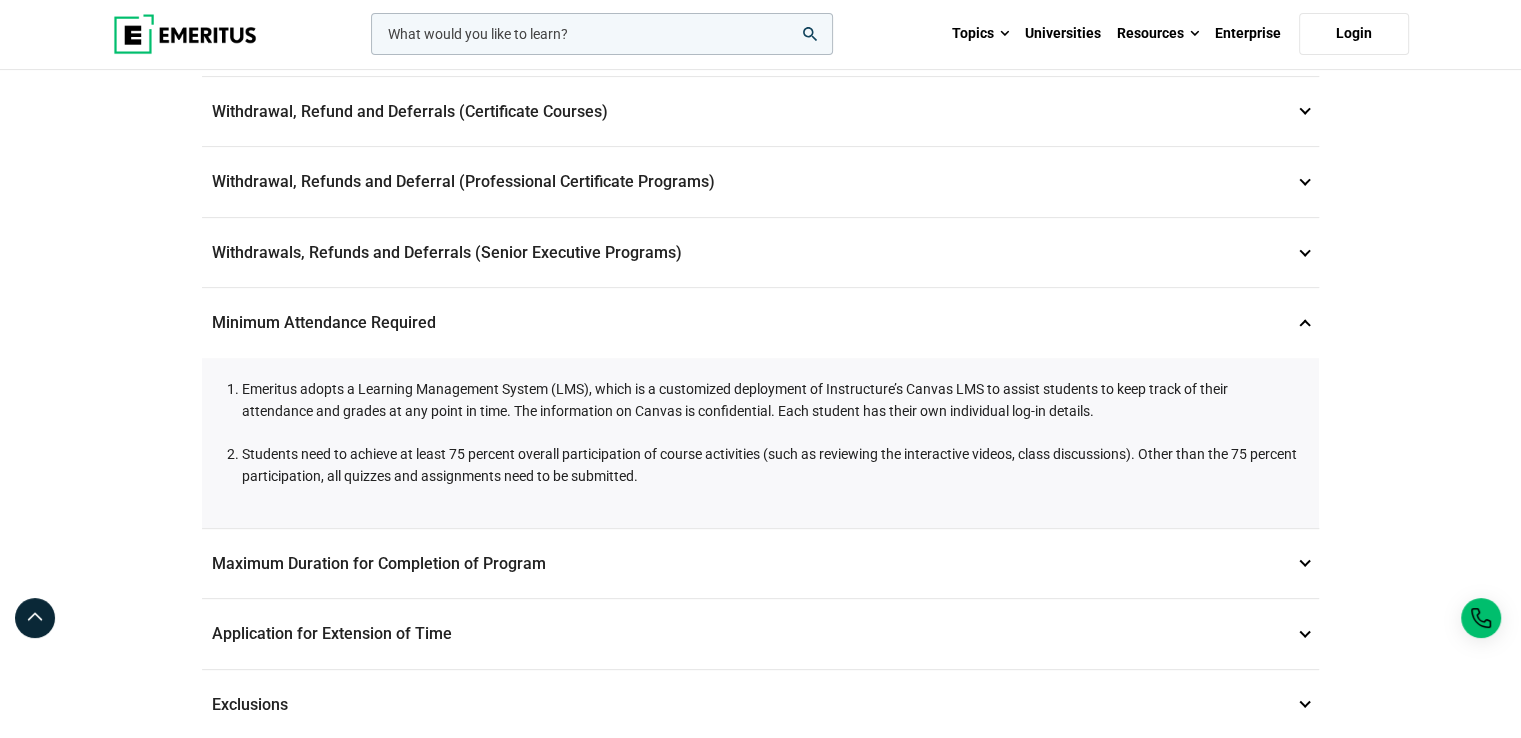 scroll, scrollTop: 642, scrollLeft: 0, axis: vertical 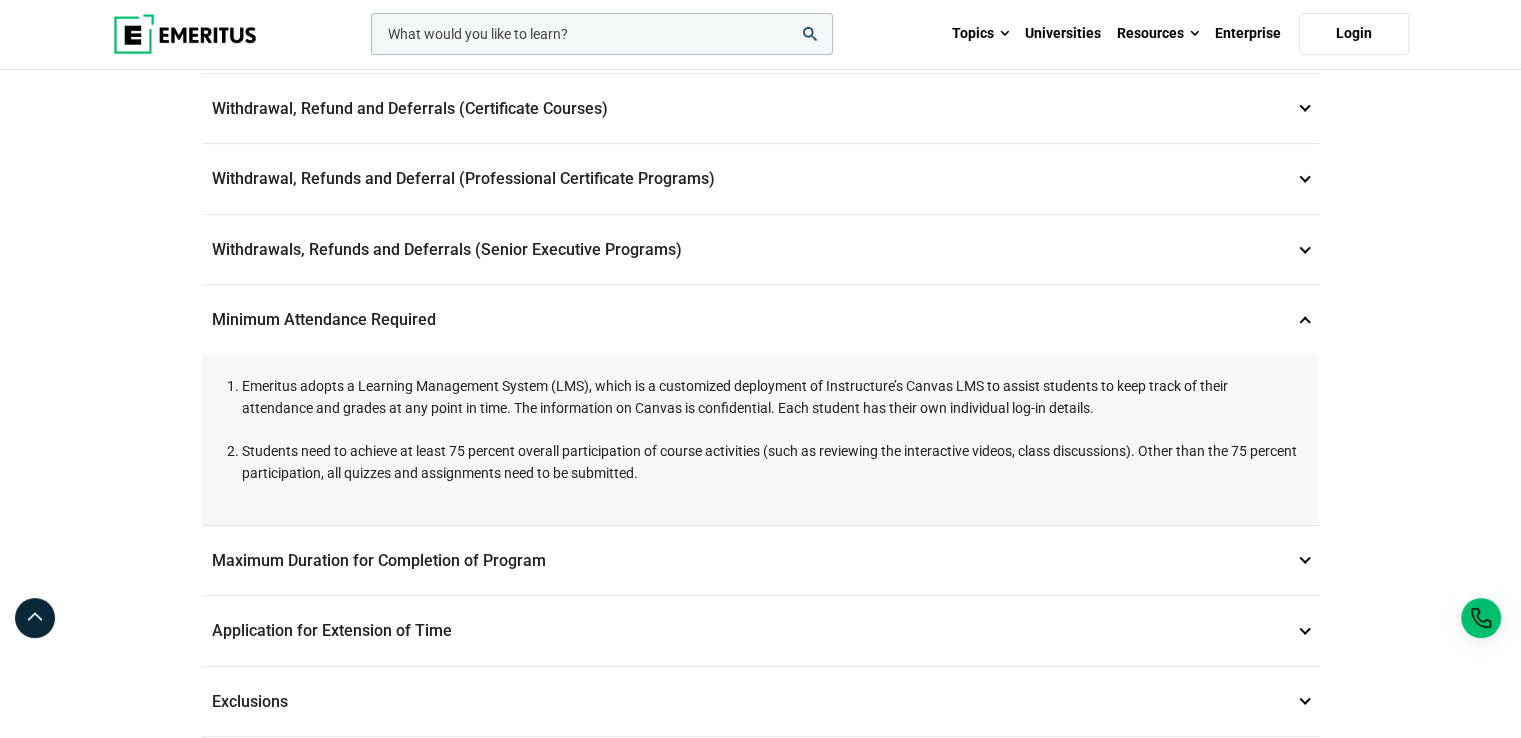 click on "Maximum Duration for Completion of Program  11" at bounding box center (760, 561) 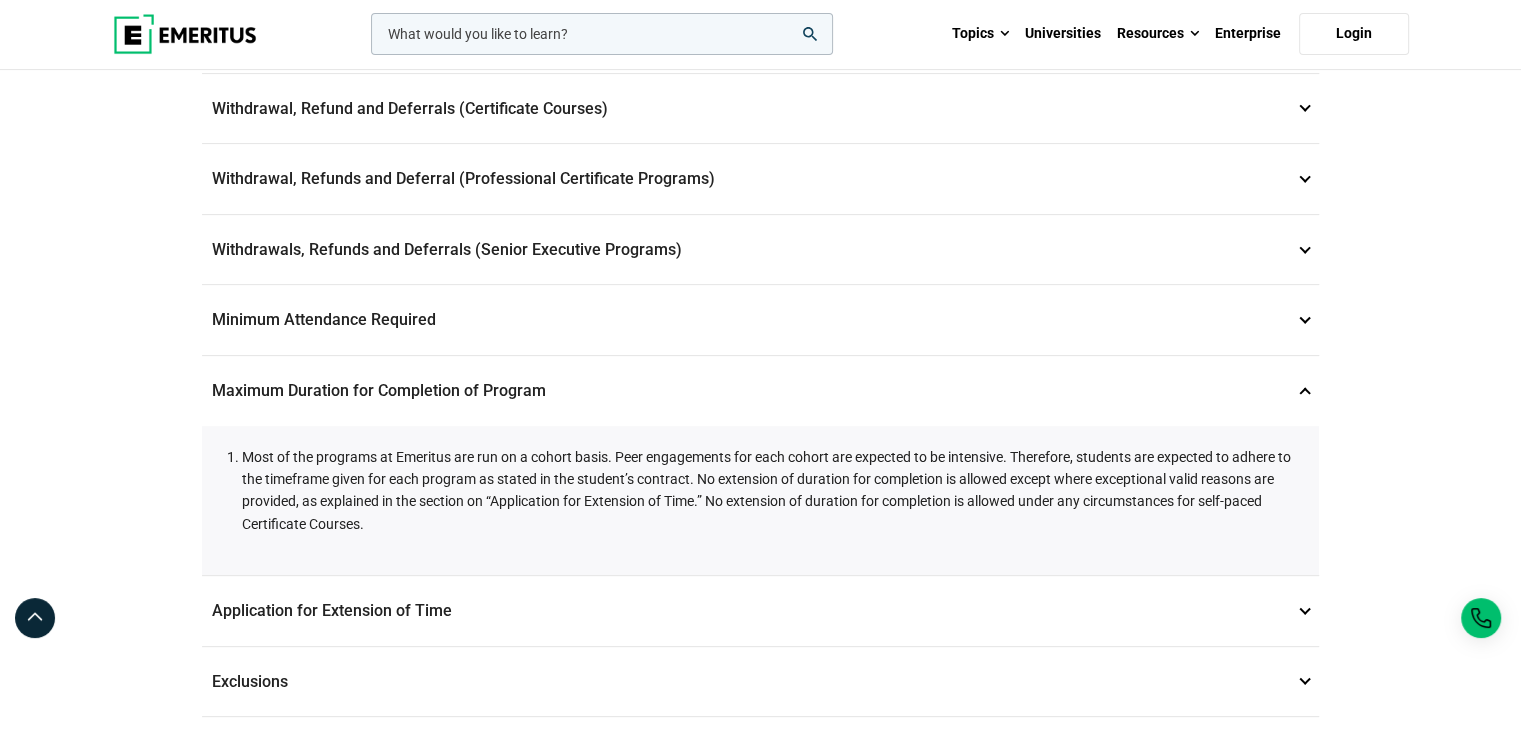 click on "Application for Extension of Time 12" at bounding box center [760, 611] 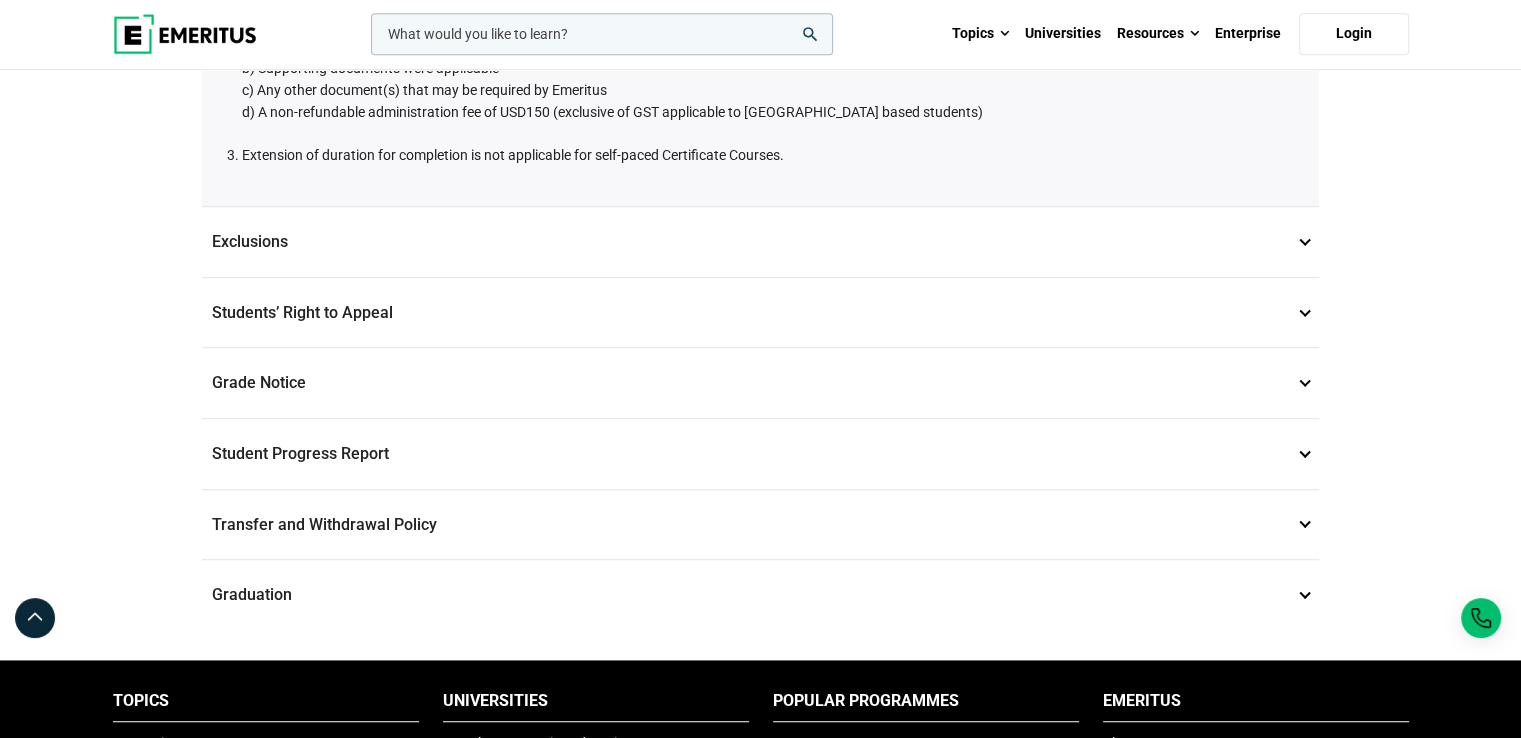 scroll, scrollTop: 1228, scrollLeft: 0, axis: vertical 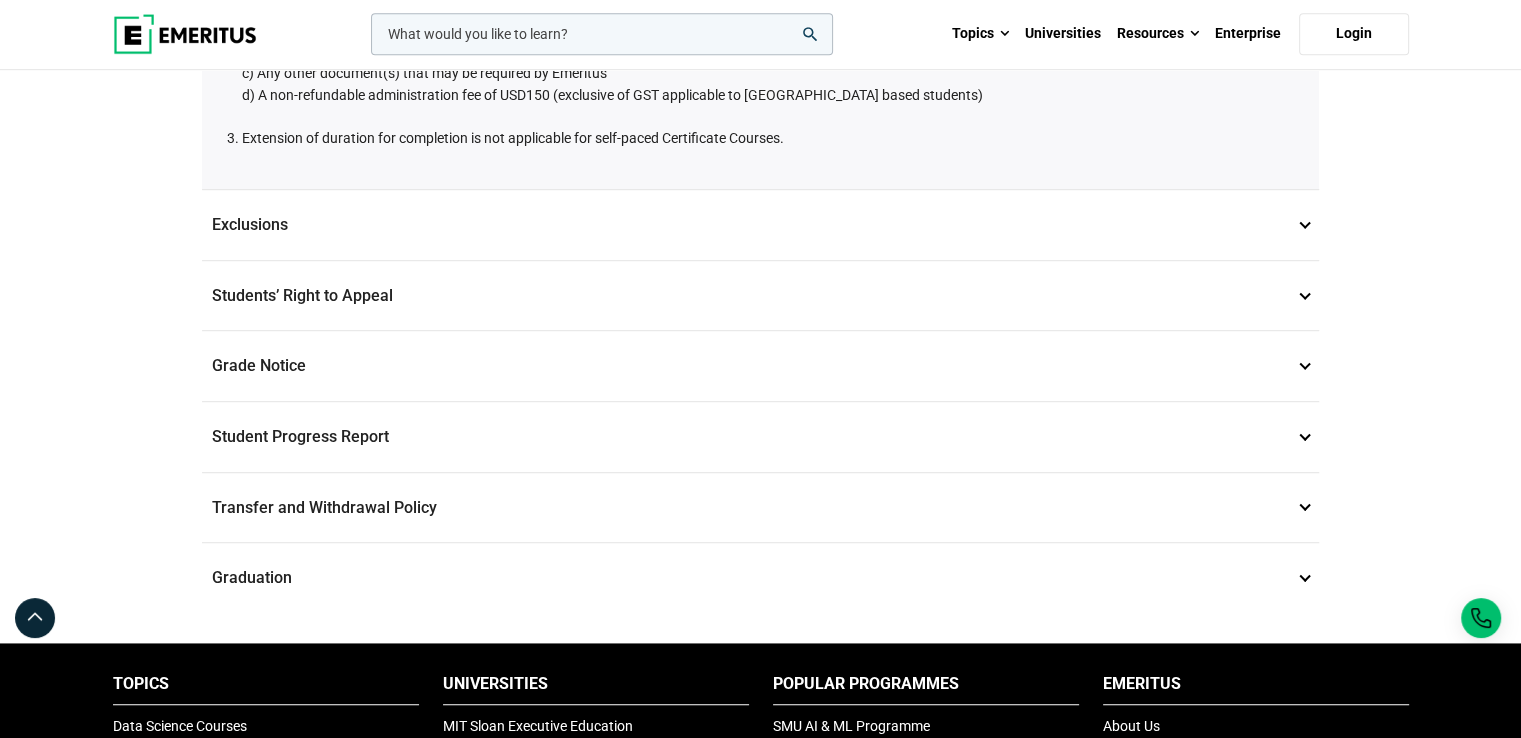 click on "Grade Notice  14" at bounding box center [760, 366] 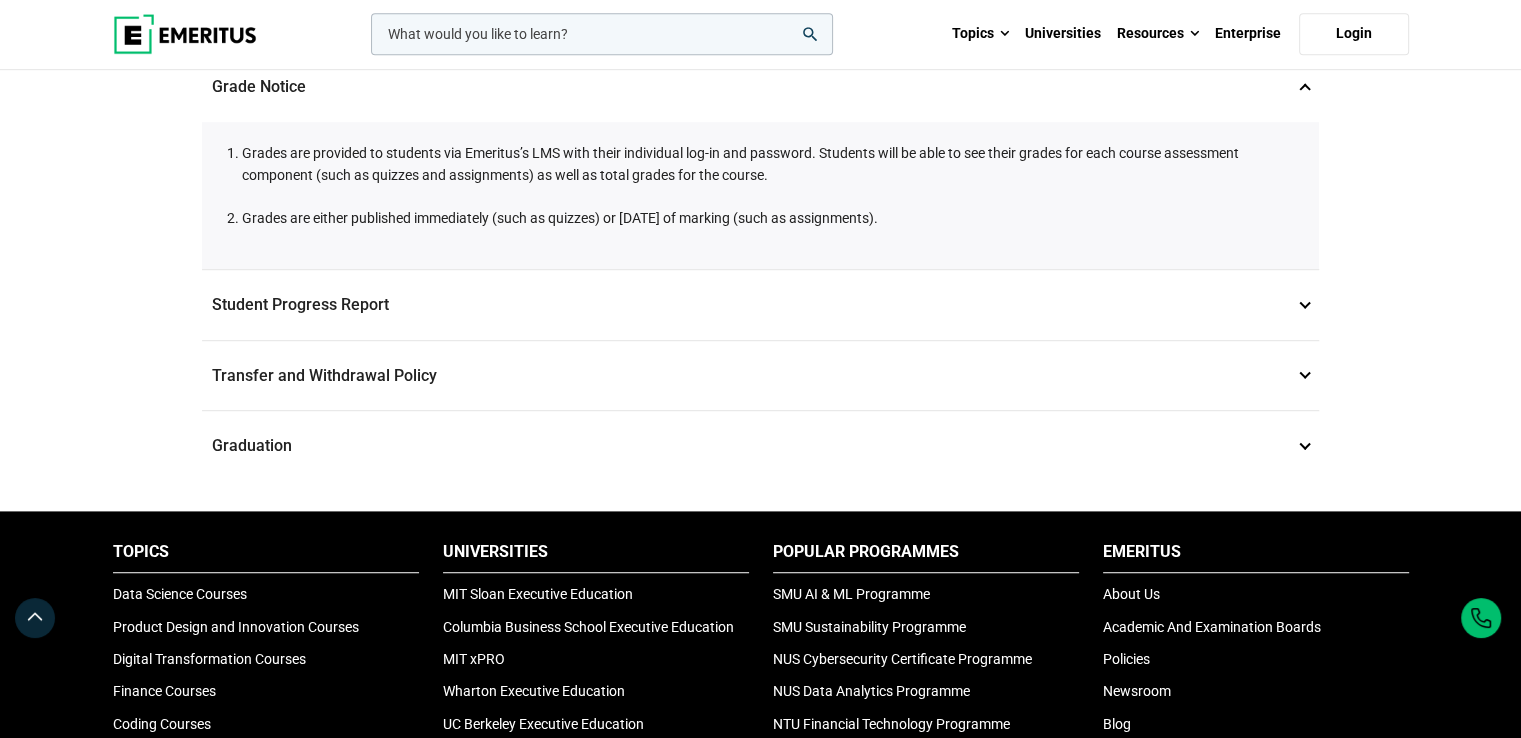 click on "Student Progress Report  15" at bounding box center (760, 305) 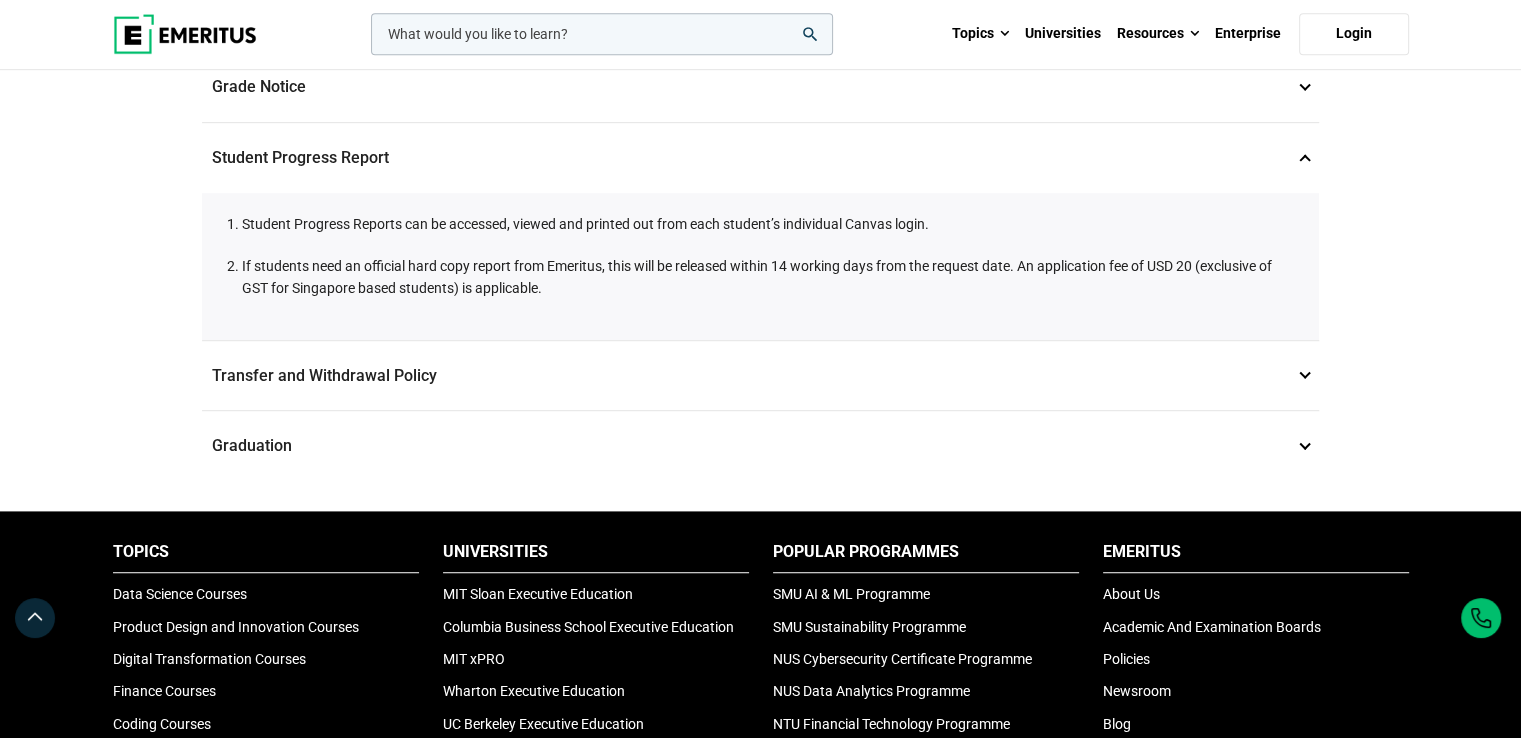 click on "Graduation  17" at bounding box center (760, 446) 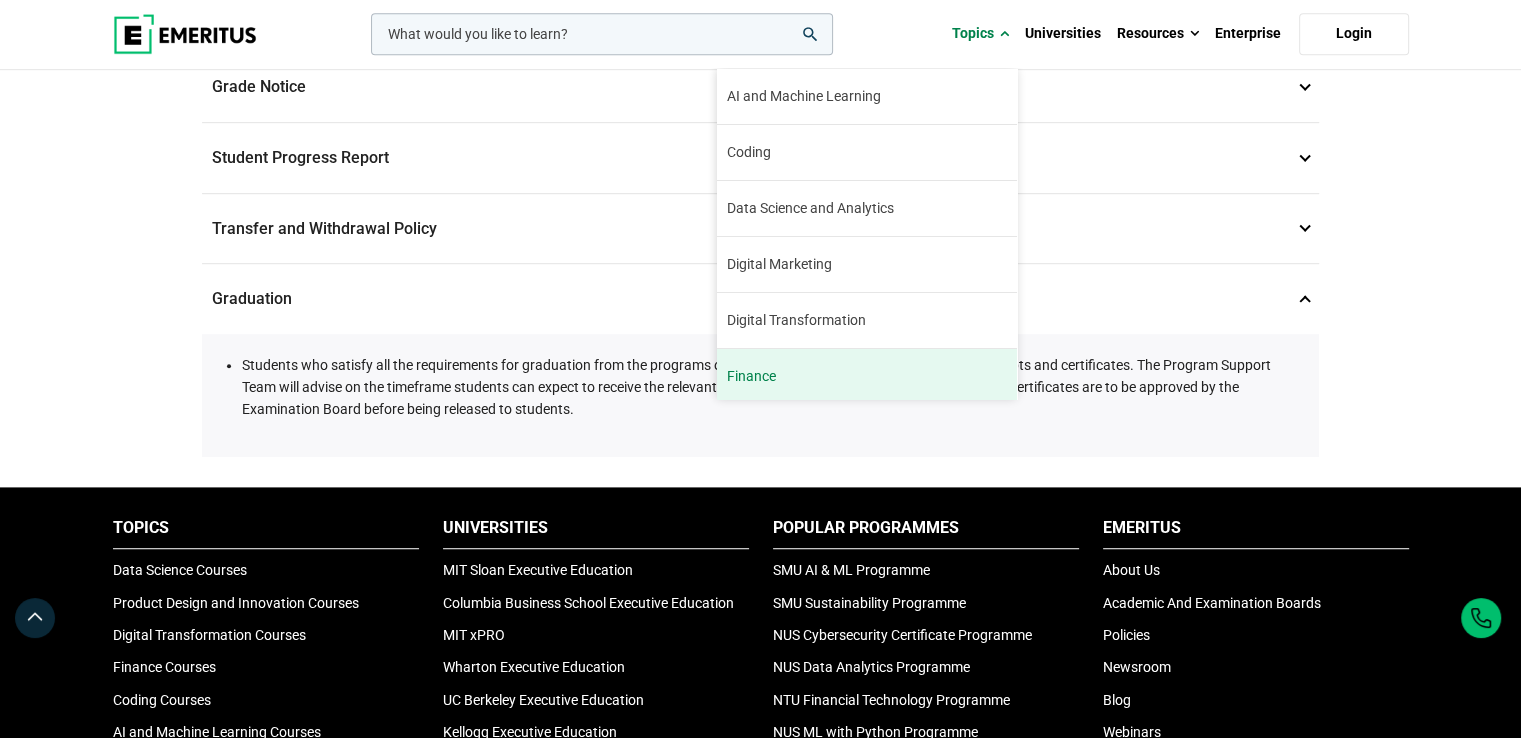 click on "Finance The finance industry has remained relatively stable through the turbulence of the last few years. In 2021, global growth was expected to accelerate to 5.6 percent, especially in the United States and China, while growth in emerging markets was expected to touch 6 percent, with a thriving fintech industry, as per The Economic Times. This opens up opportunities for those seeking to launch their careers or upskill themselves in finance. Online finance and fintech courses cater to industry professionals as well as non-finance professionals. You too can become financially literate by learning about financial products and services, trade and investment, budgeting, and more through some of the best online finance courses available." at bounding box center (867, 376) 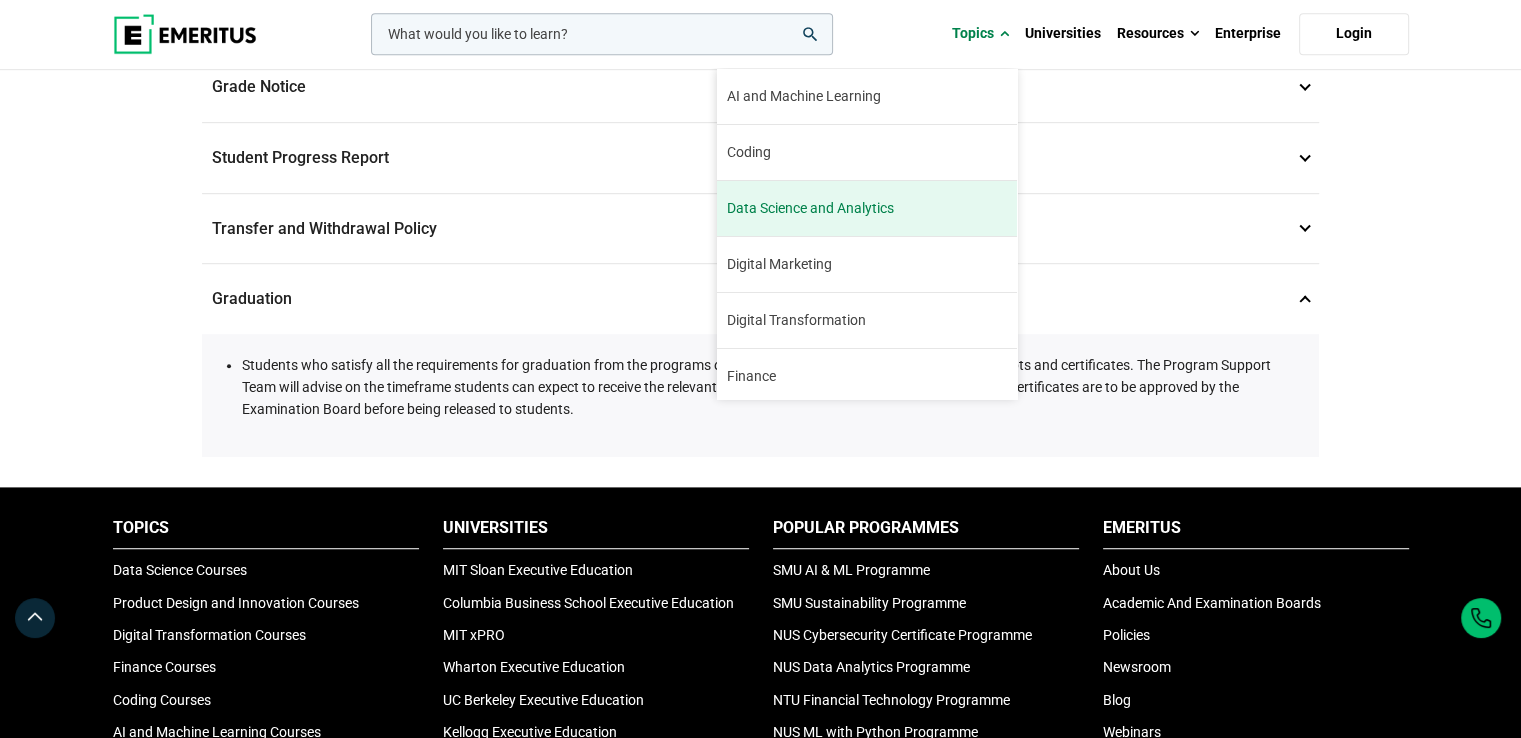 click on "Data Science and Analytics" at bounding box center [810, 208] 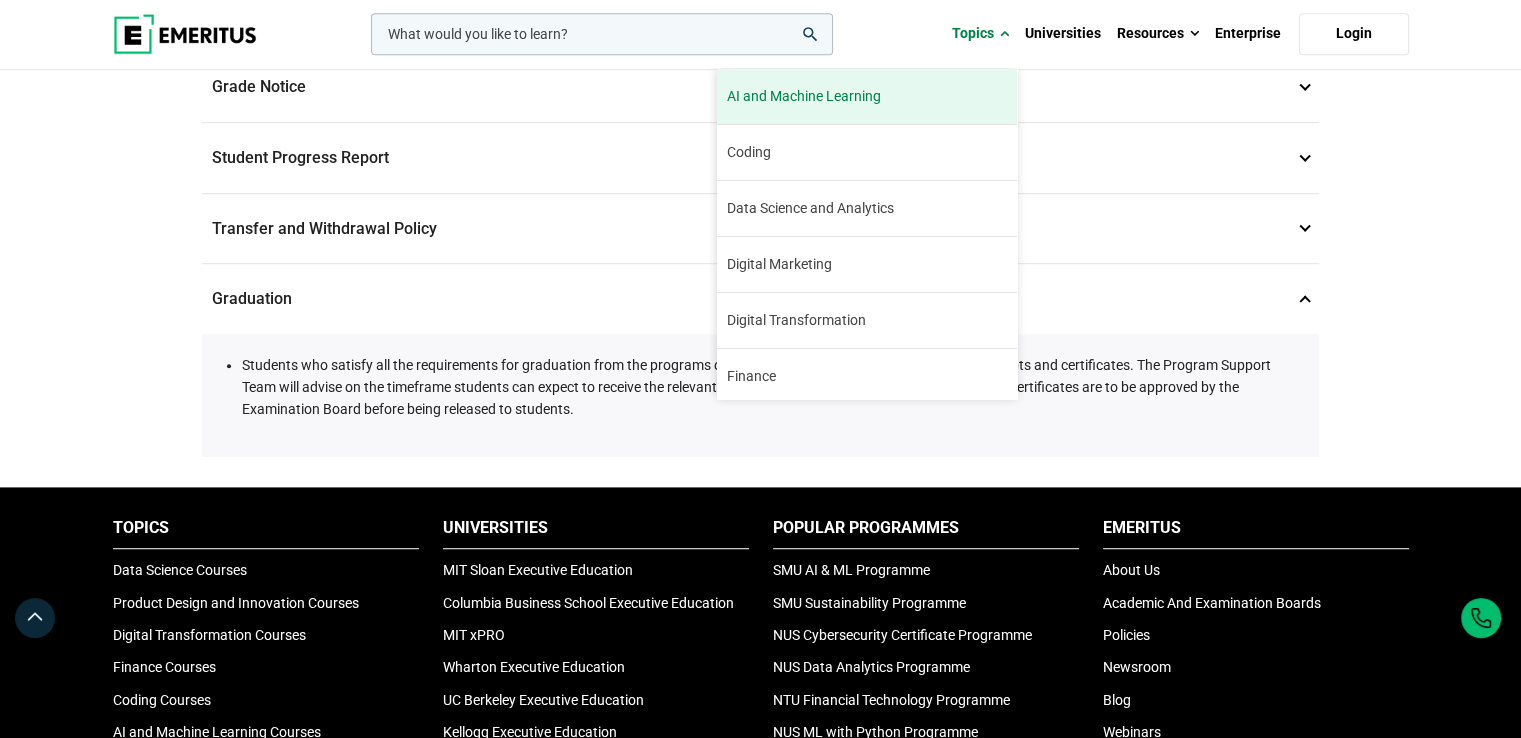 click on "AI and Machine Learning By 2023, 40 percent of infrastructure and operations teams in large organizations are expected to utilize solutions augmented by artificial intelligence and machine learning, as per Gartner. This promises to revolutionize business practices across industries, from healthcare to finance. As the scope of applications for these disciplines continues to broaden, the need for professionals to understand and implement them will only grow. You too can be a part of this revolution." at bounding box center (867, 96) 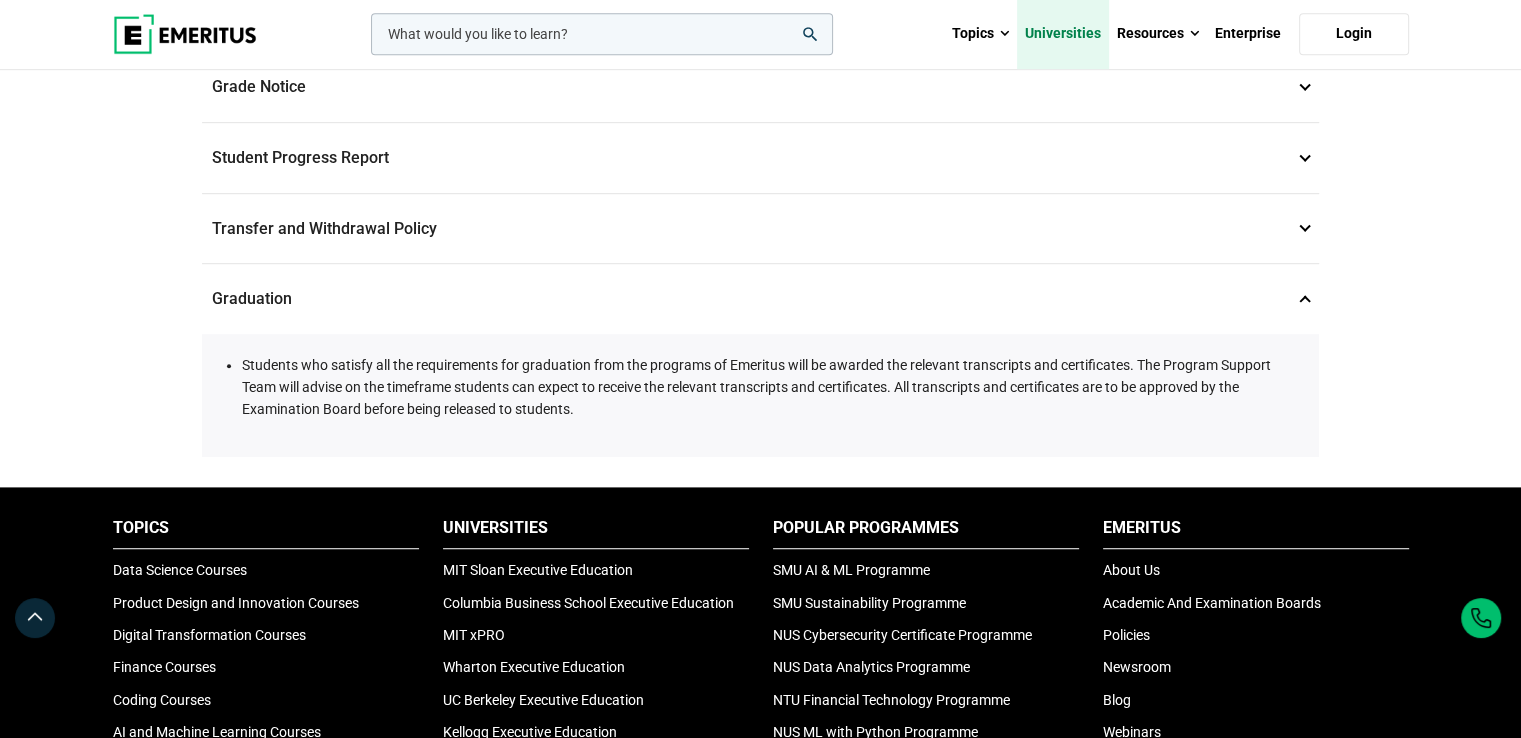 click on "Universities" at bounding box center [1063, 34] 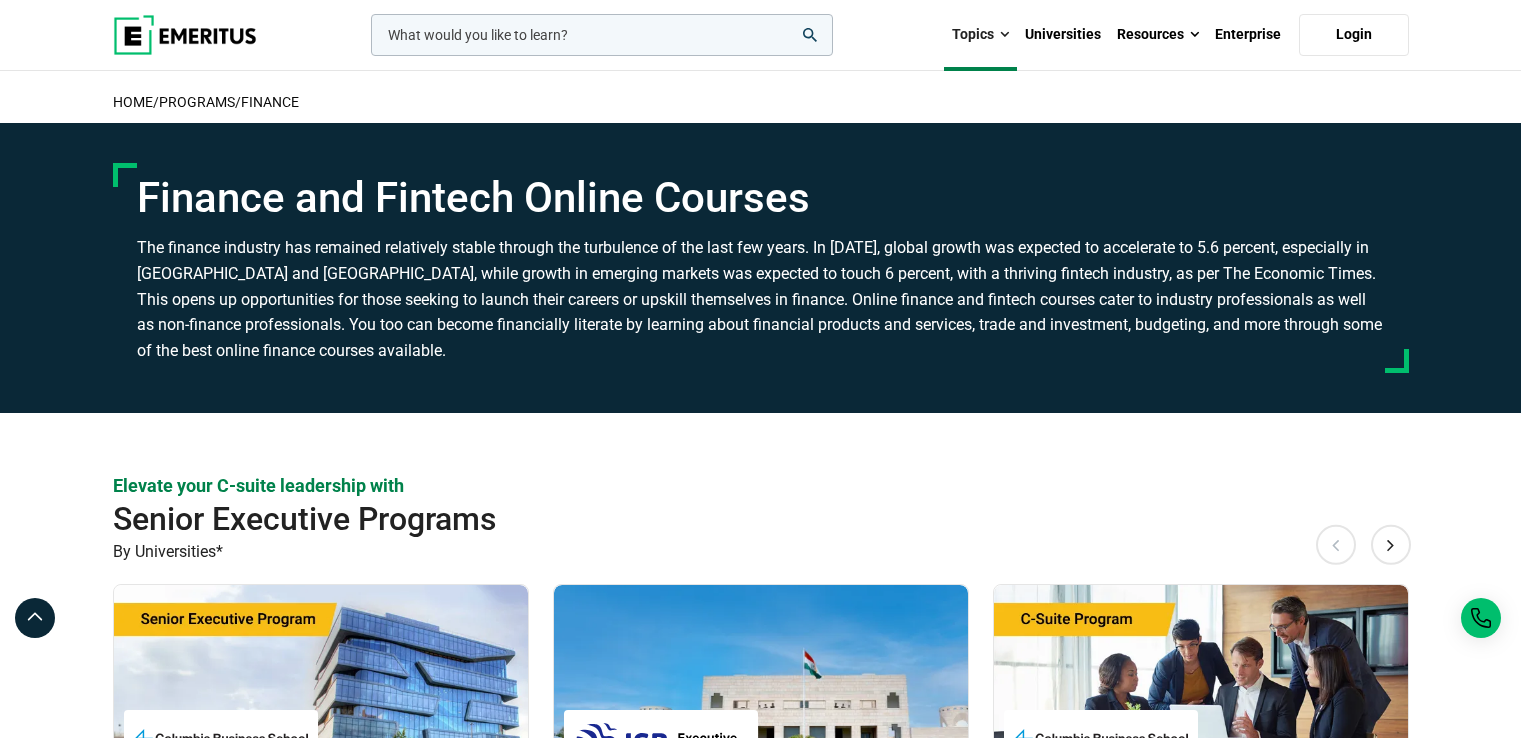 scroll, scrollTop: 0, scrollLeft: 0, axis: both 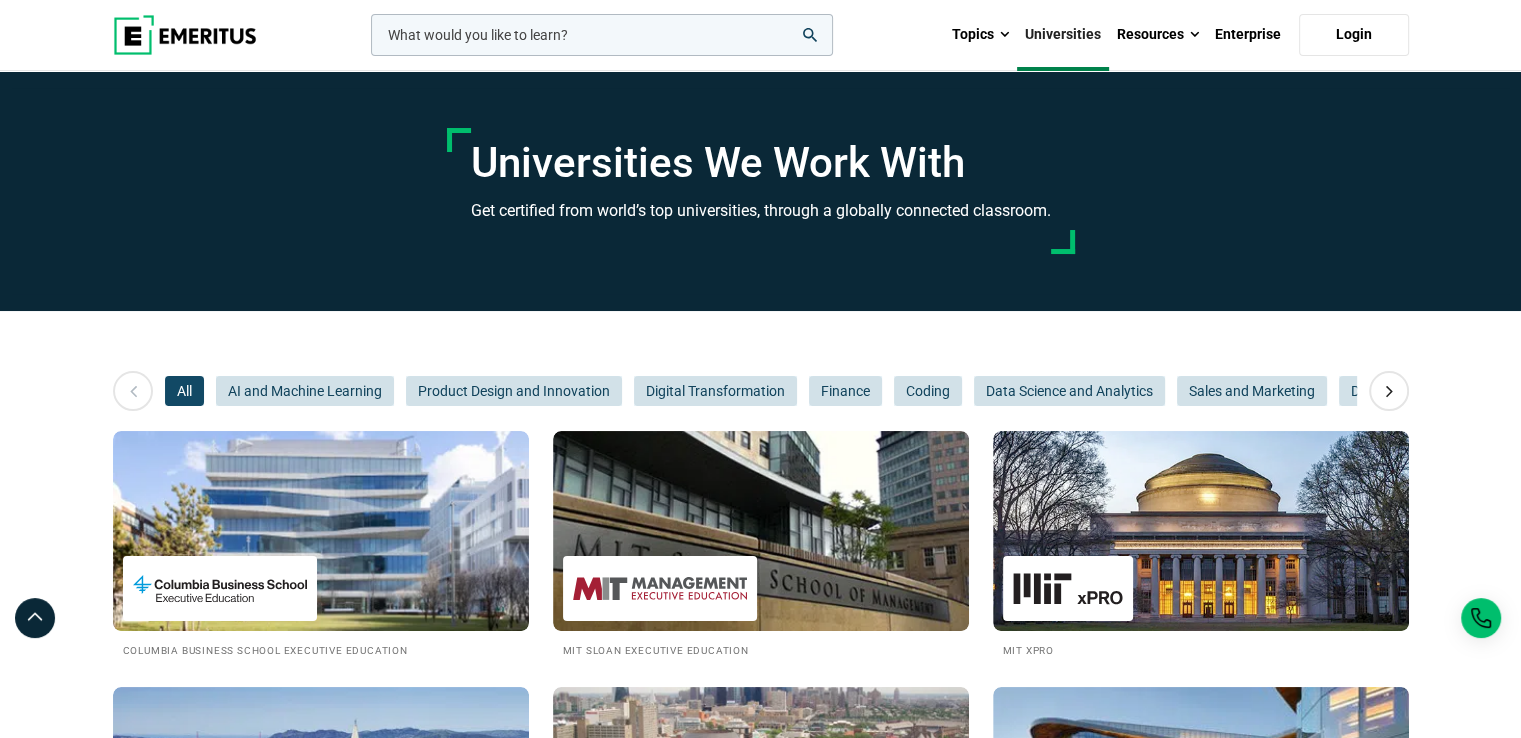 drag, startPoint x: 1518, startPoint y: 89, endPoint x: 1529, endPoint y: 169, distance: 80.75271 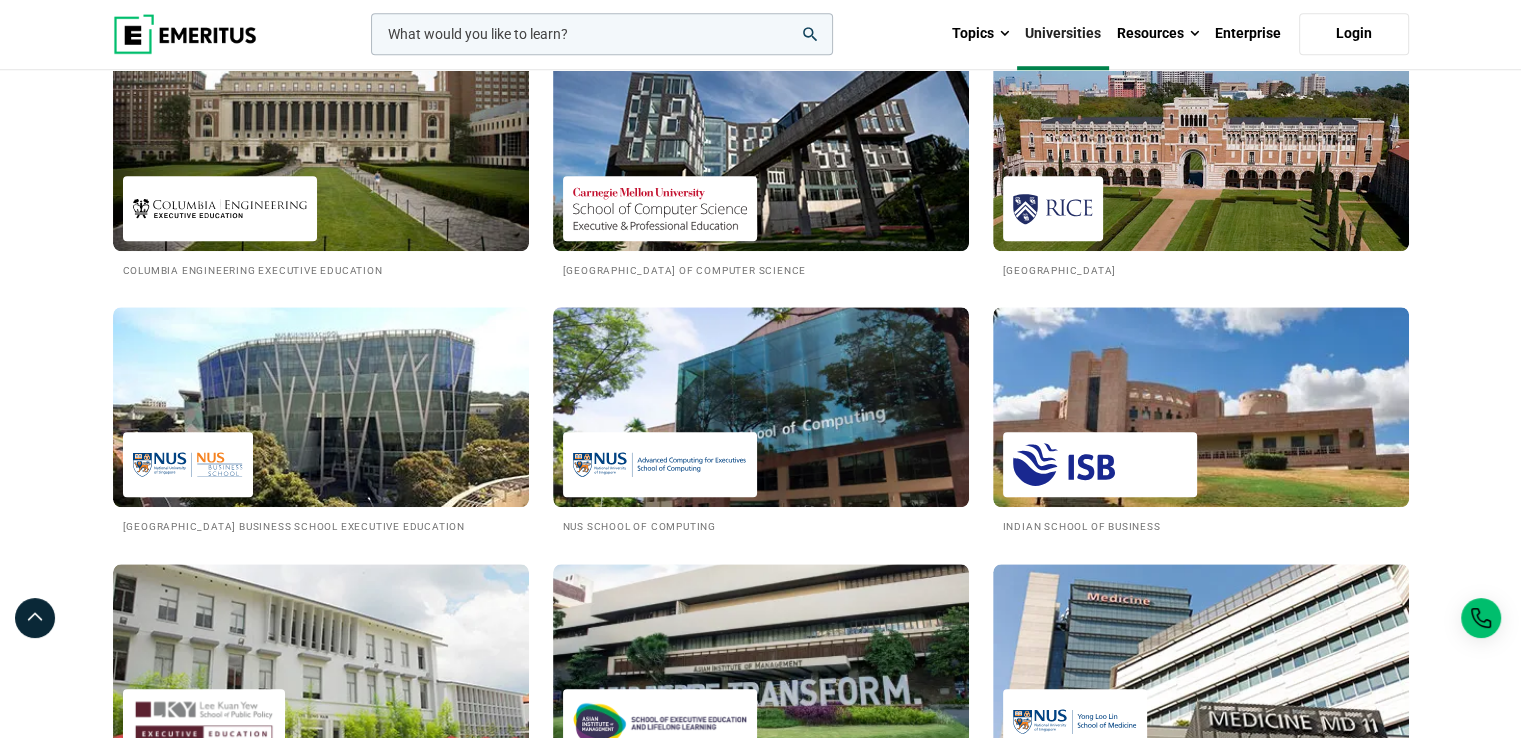 scroll, scrollTop: 0, scrollLeft: 0, axis: both 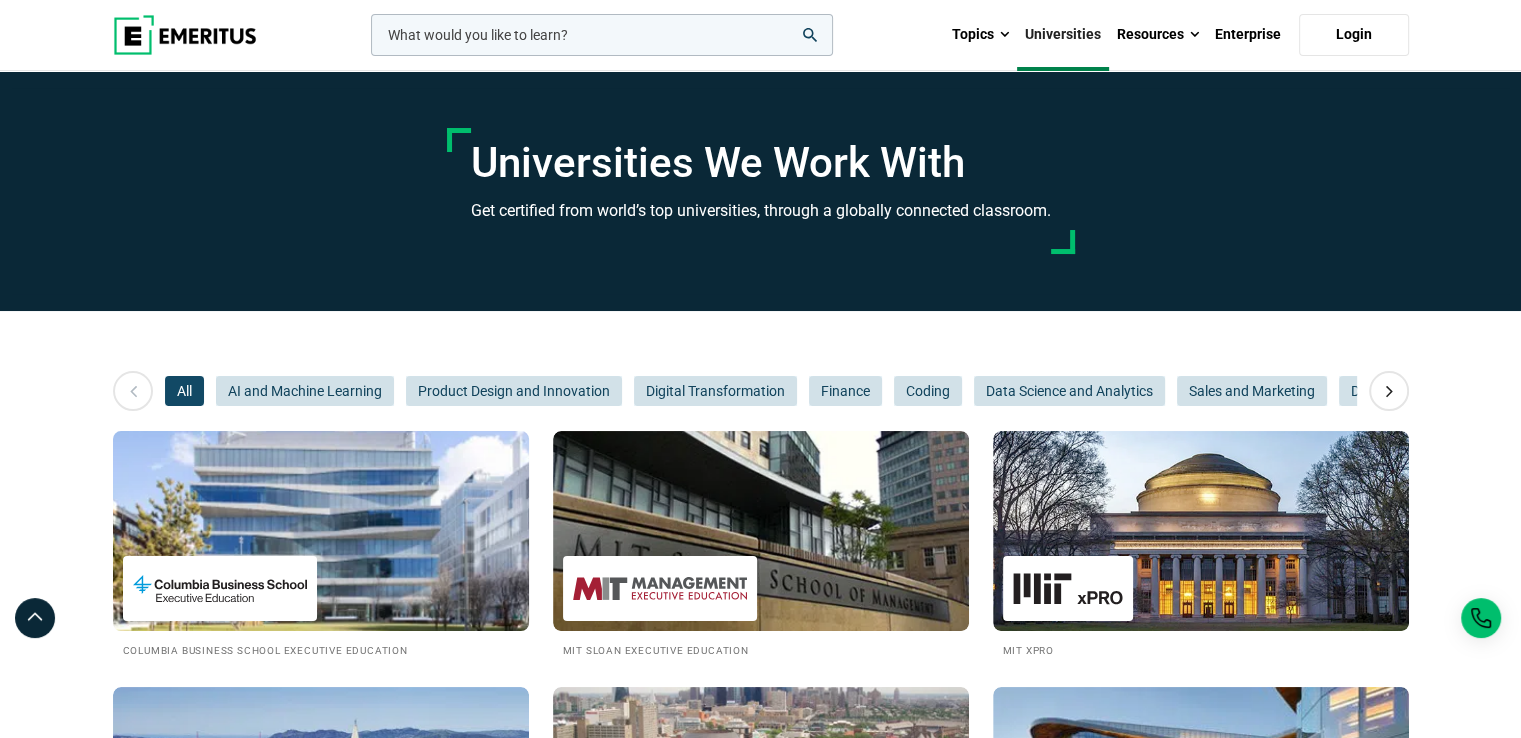 click at bounding box center [321, 531] 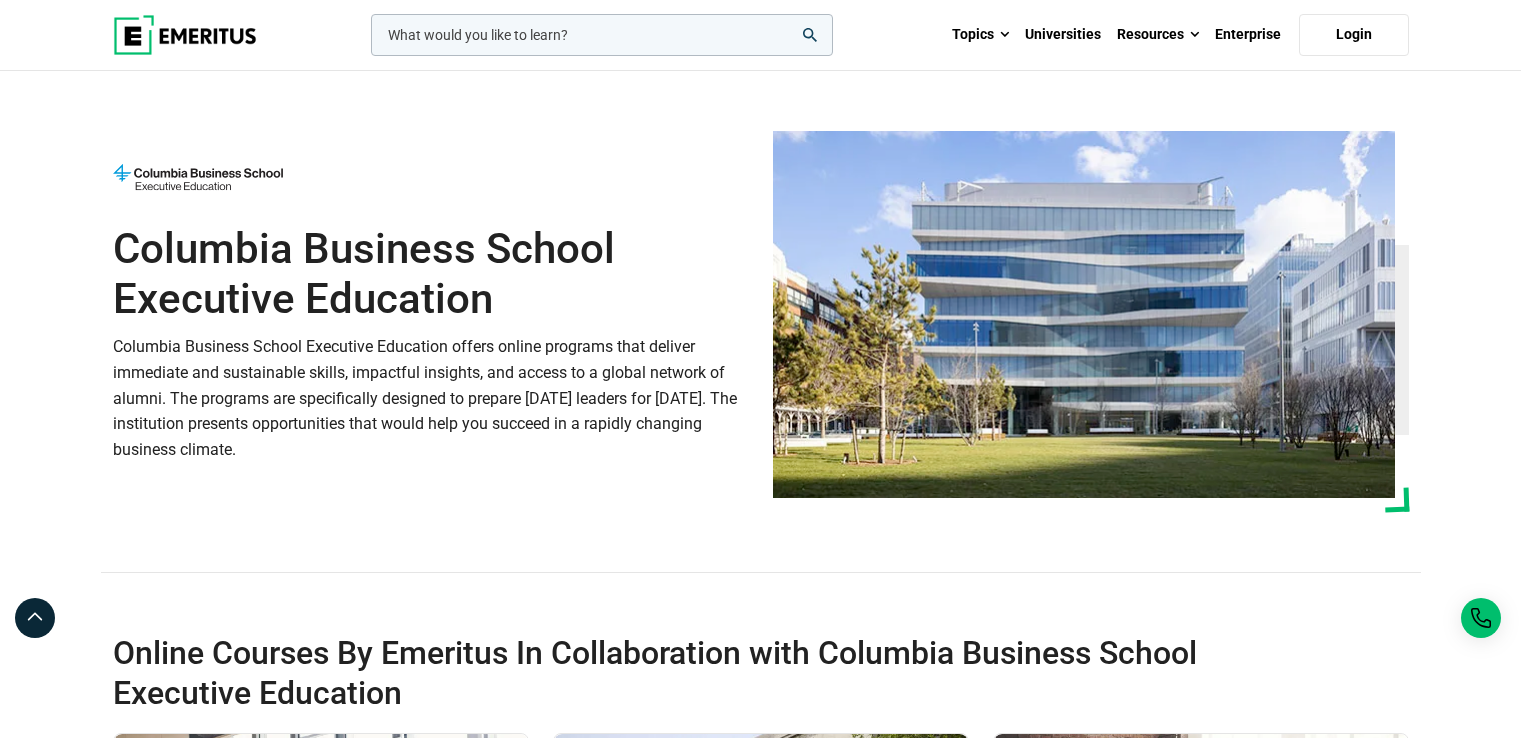 scroll, scrollTop: 0, scrollLeft: 0, axis: both 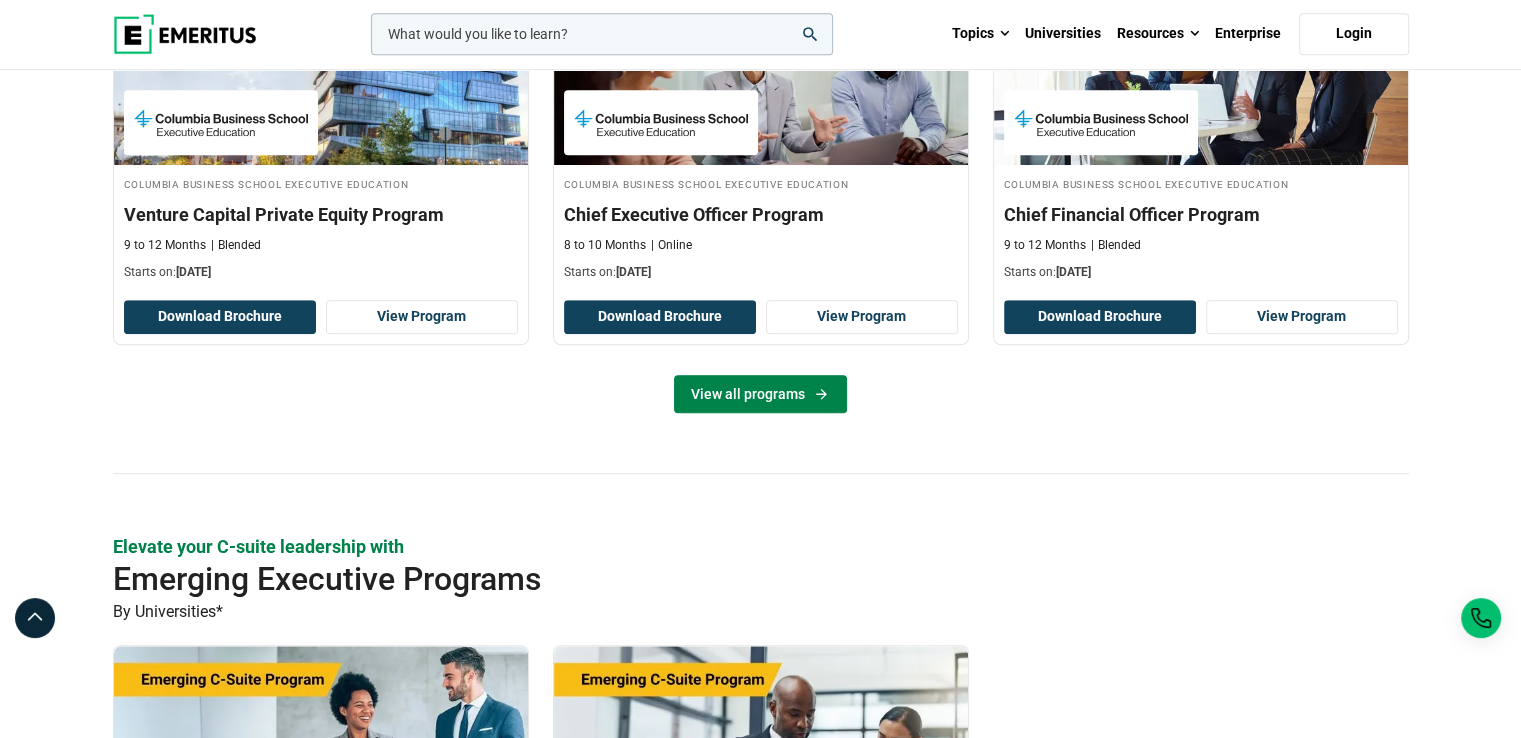 click on "View all programs" at bounding box center [760, 394] 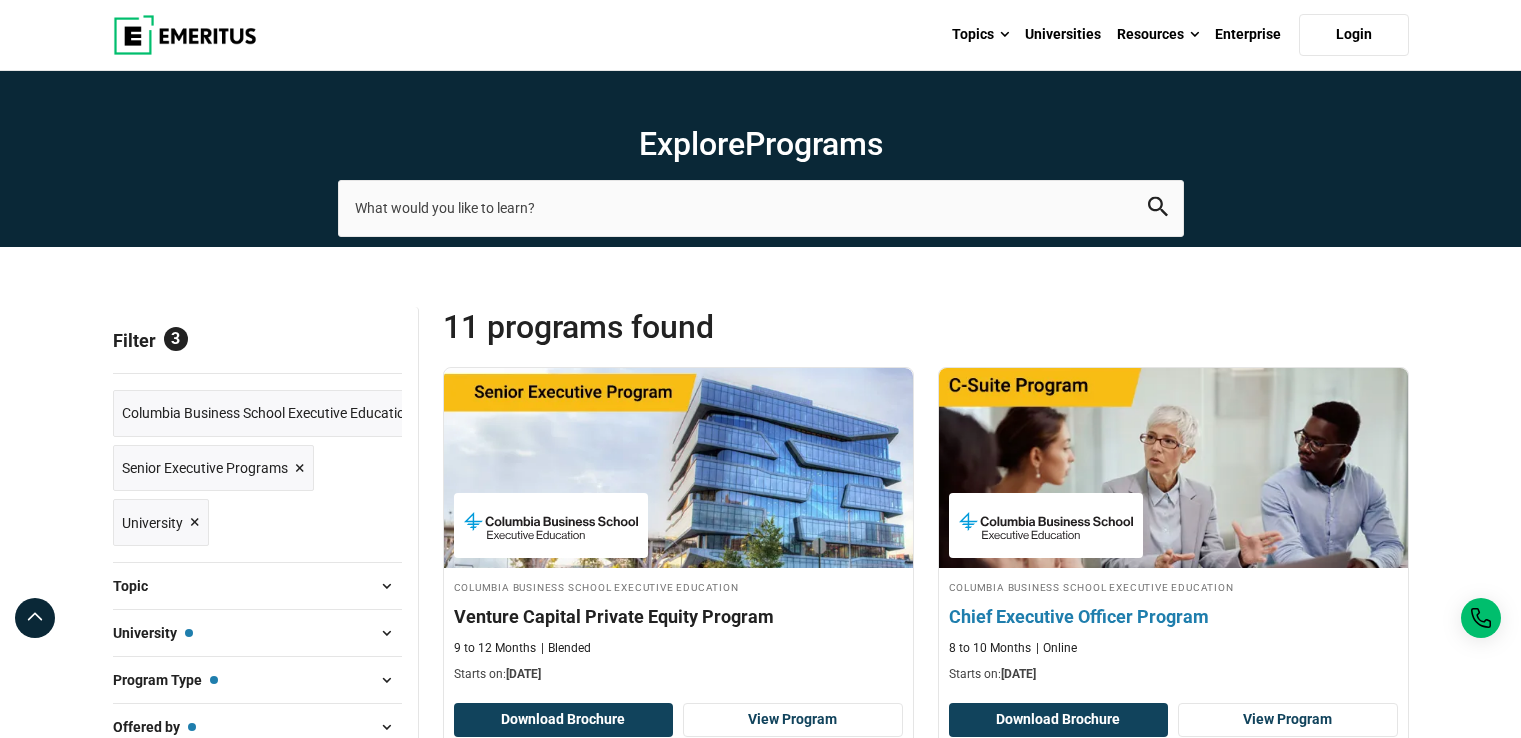 scroll, scrollTop: 0, scrollLeft: 0, axis: both 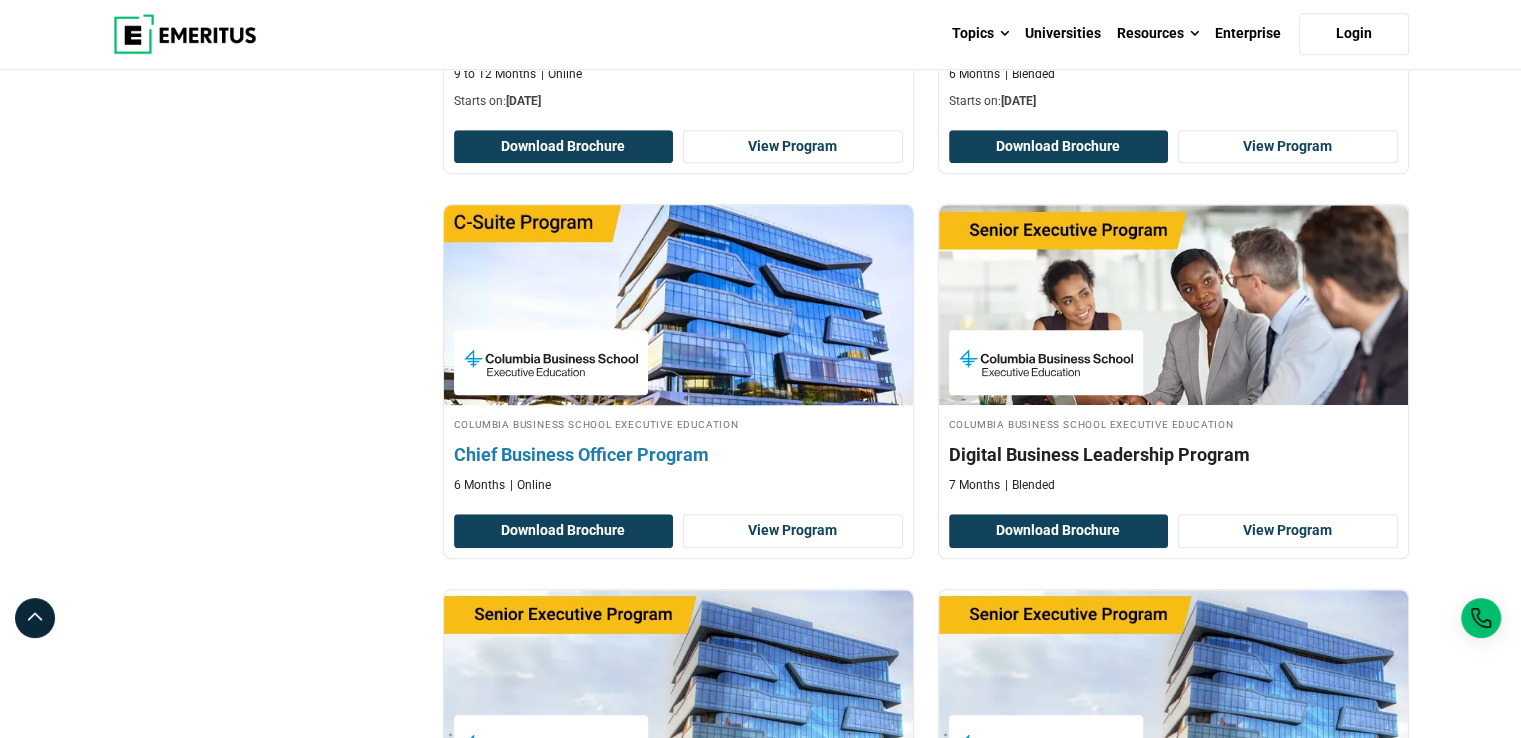 click on "Chief Business Officer Program" at bounding box center (678, 454) 